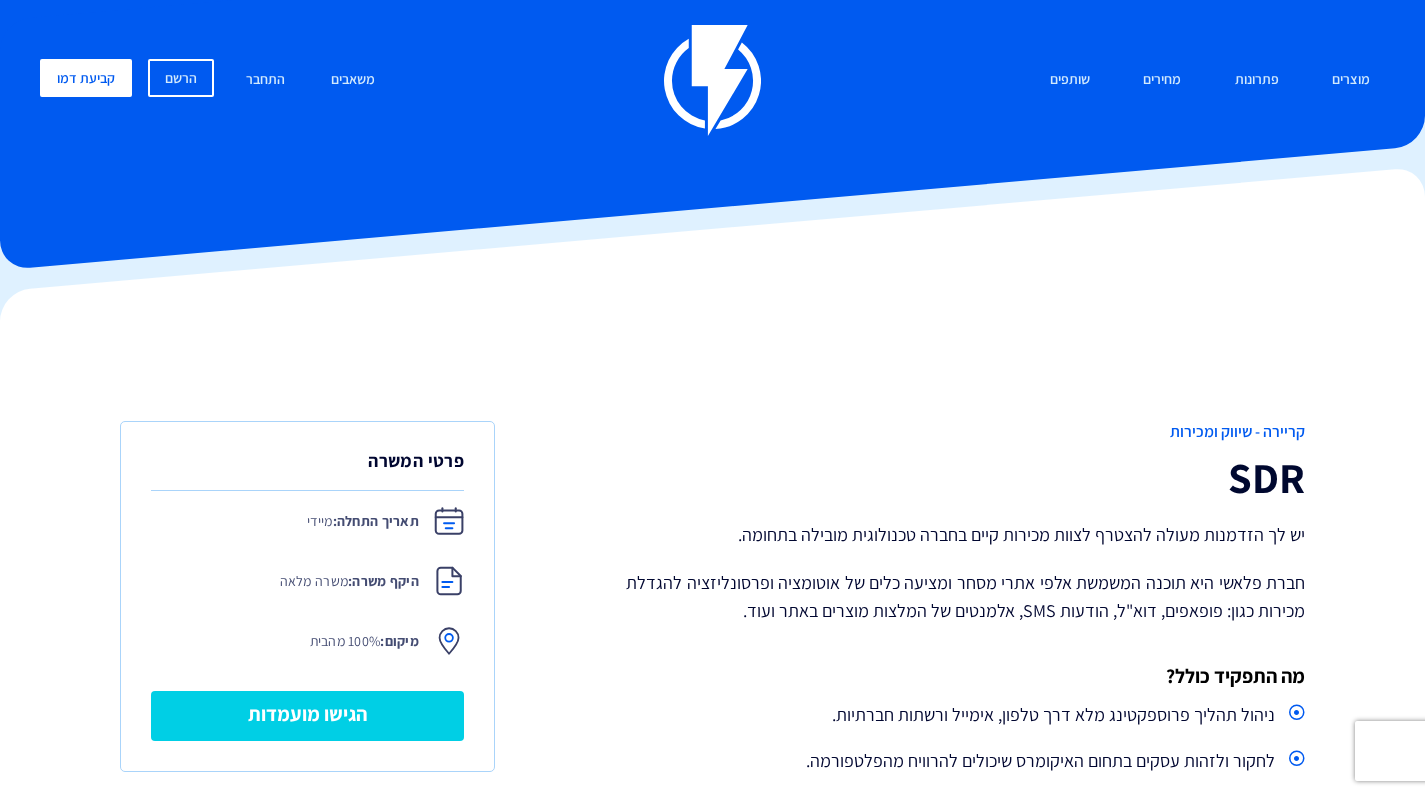 scroll, scrollTop: 0, scrollLeft: 0, axis: both 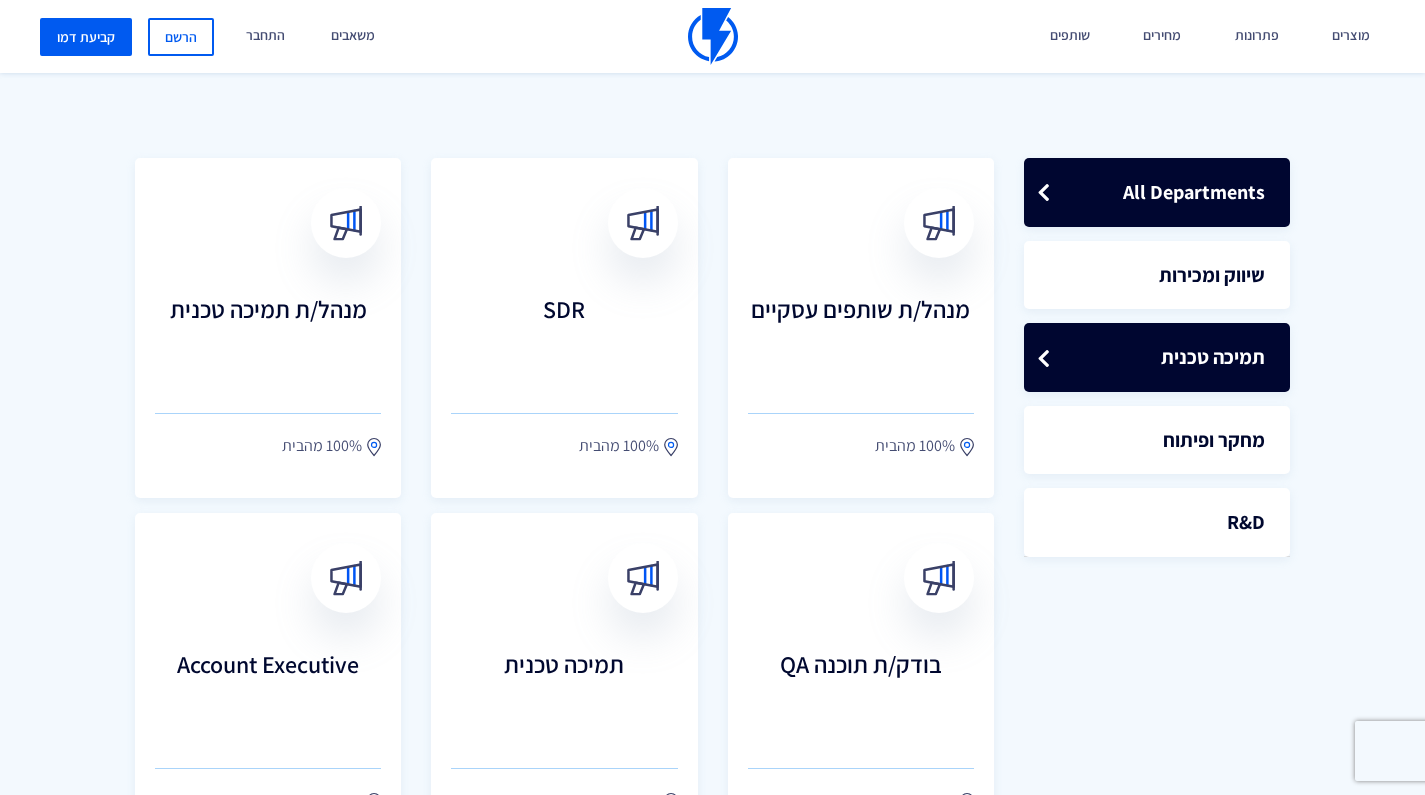 click on "תמיכה טכנית" at bounding box center (1157, 357) 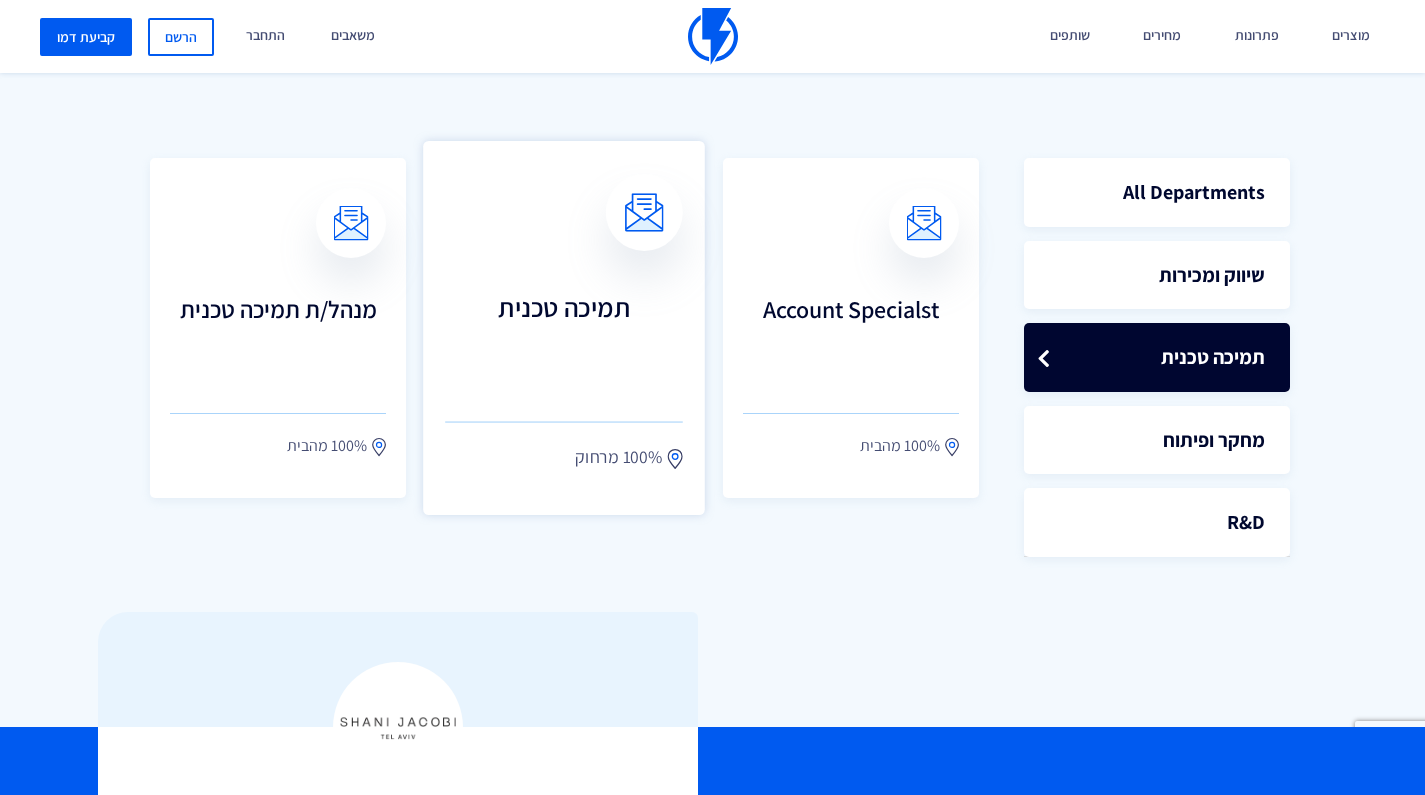 click on "תמיכה טכנית" at bounding box center [564, 336] 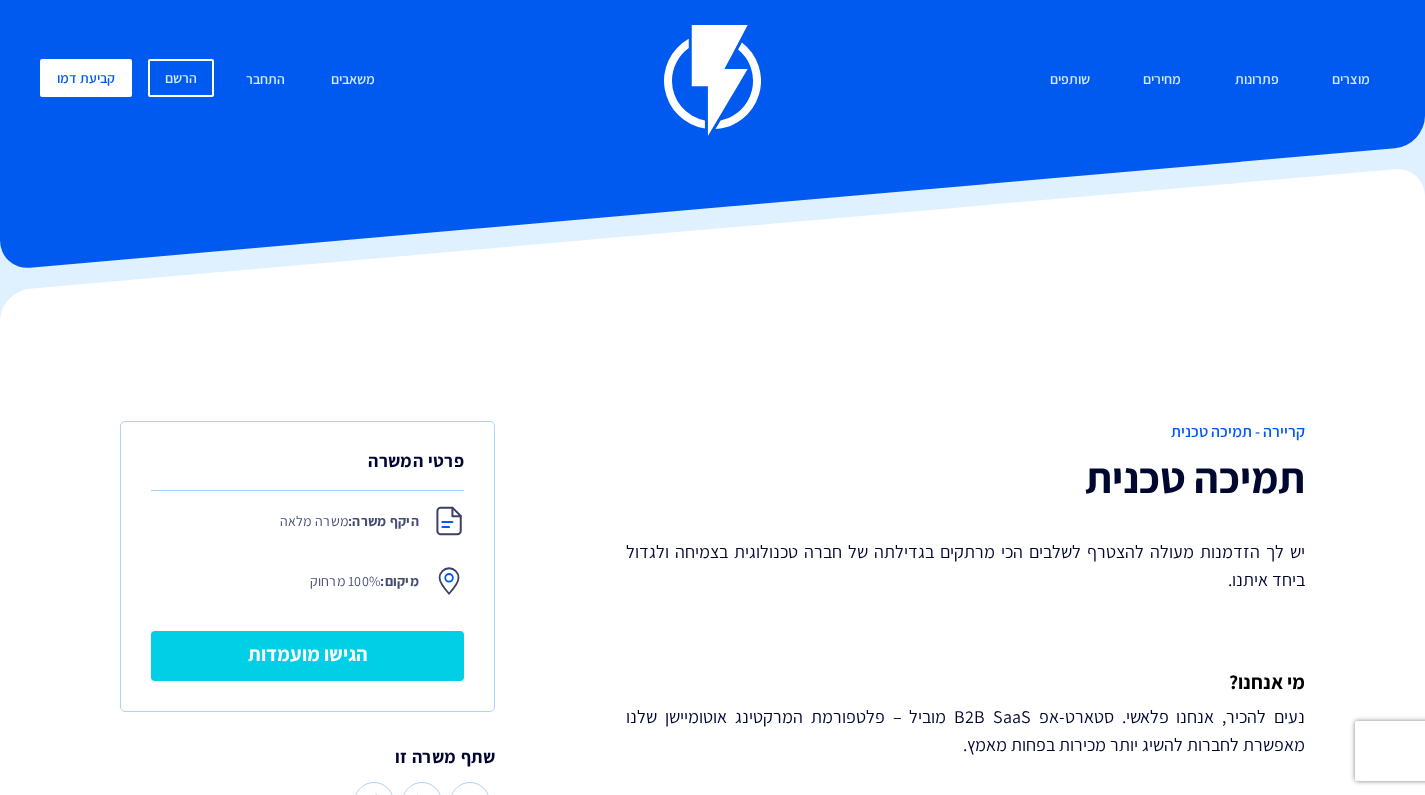 scroll, scrollTop: 0, scrollLeft: 0, axis: both 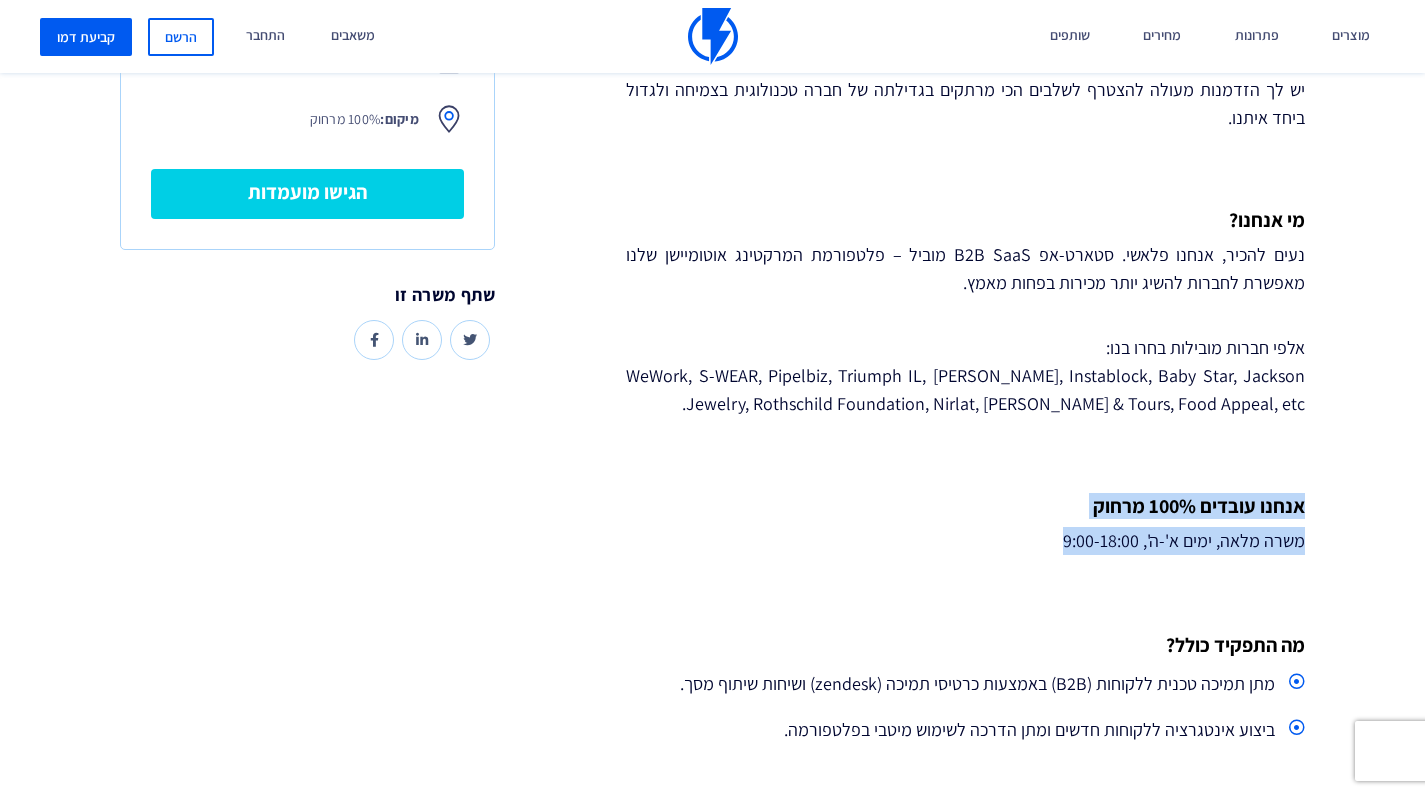 drag, startPoint x: 1308, startPoint y: 499, endPoint x: 944, endPoint y: 544, distance: 366.77106 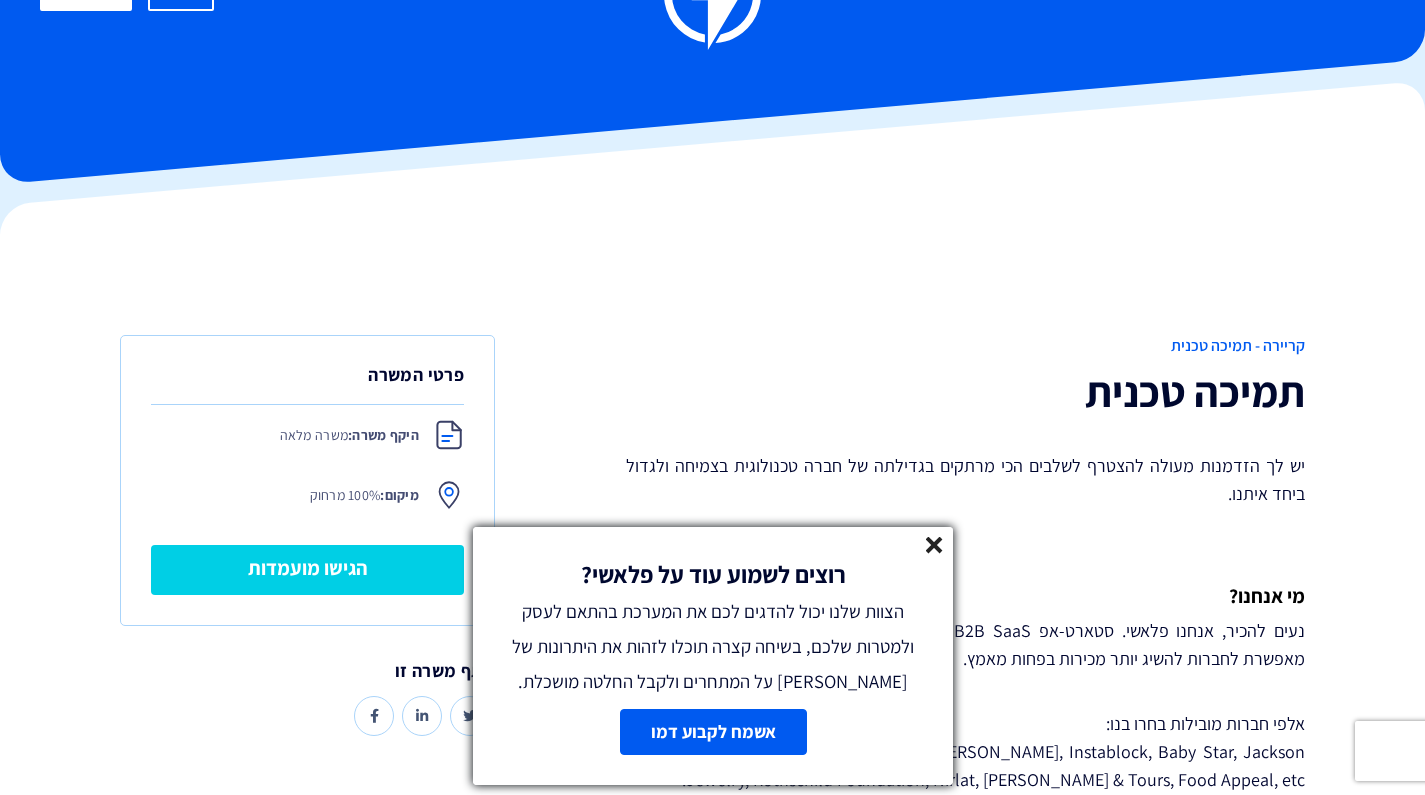 scroll, scrollTop: 132, scrollLeft: 0, axis: vertical 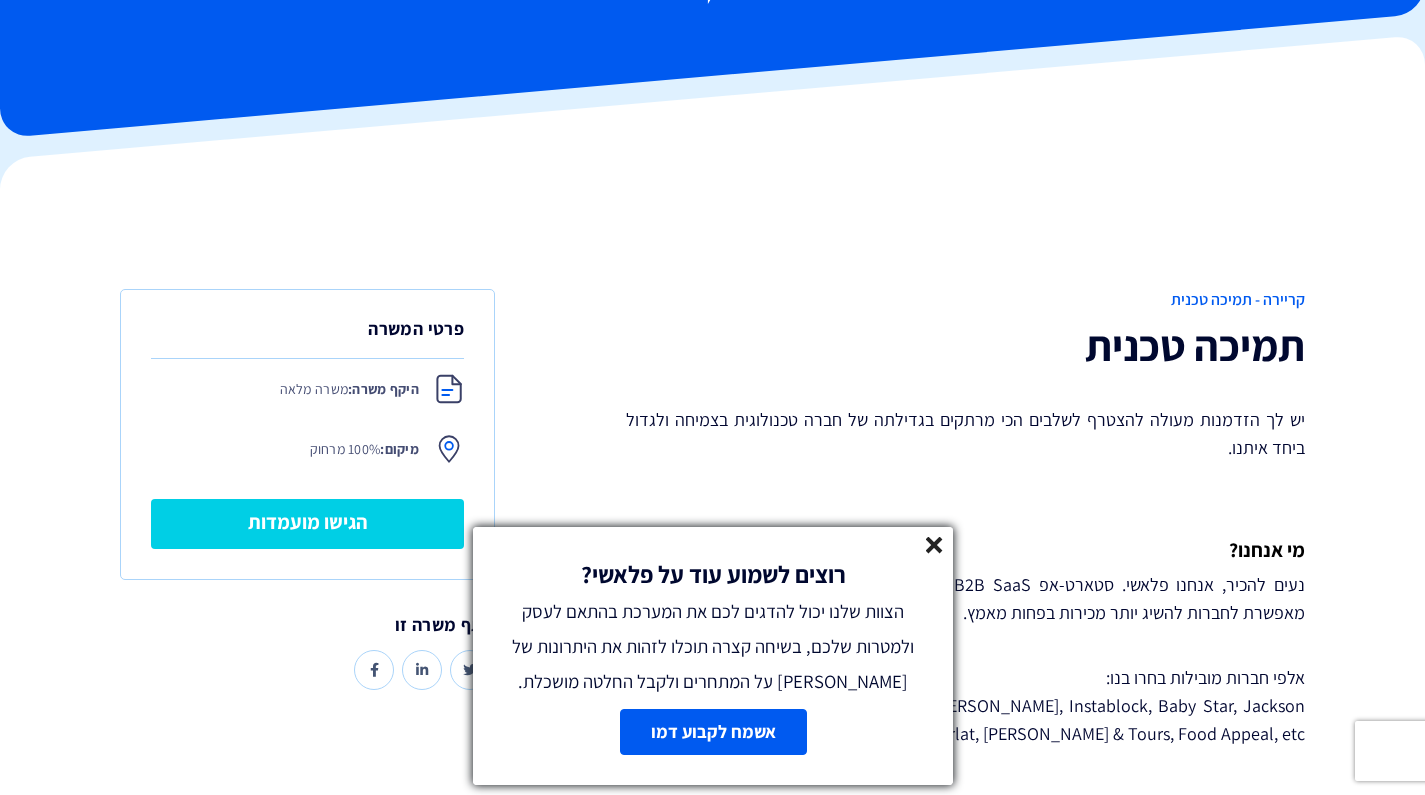 click 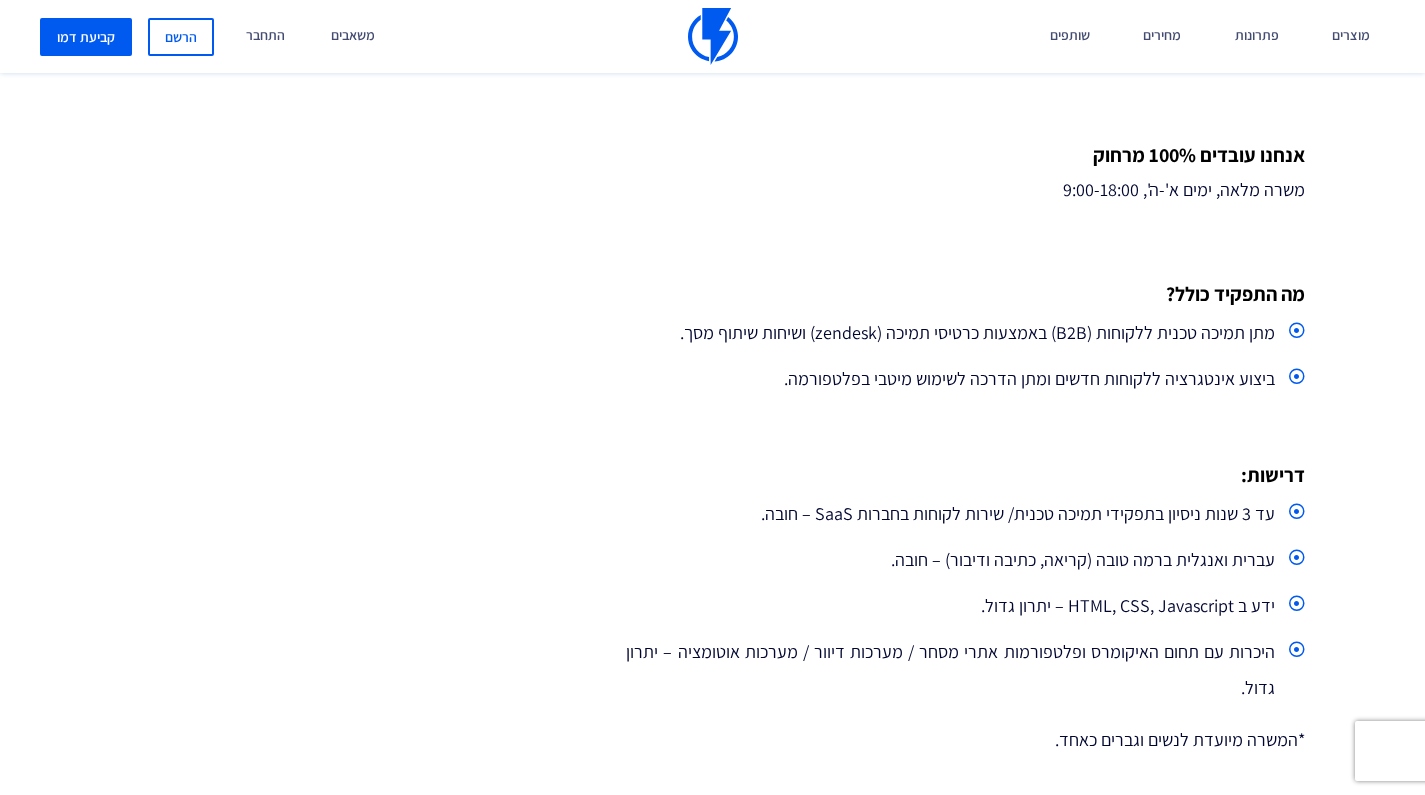 scroll, scrollTop: 1026, scrollLeft: 0, axis: vertical 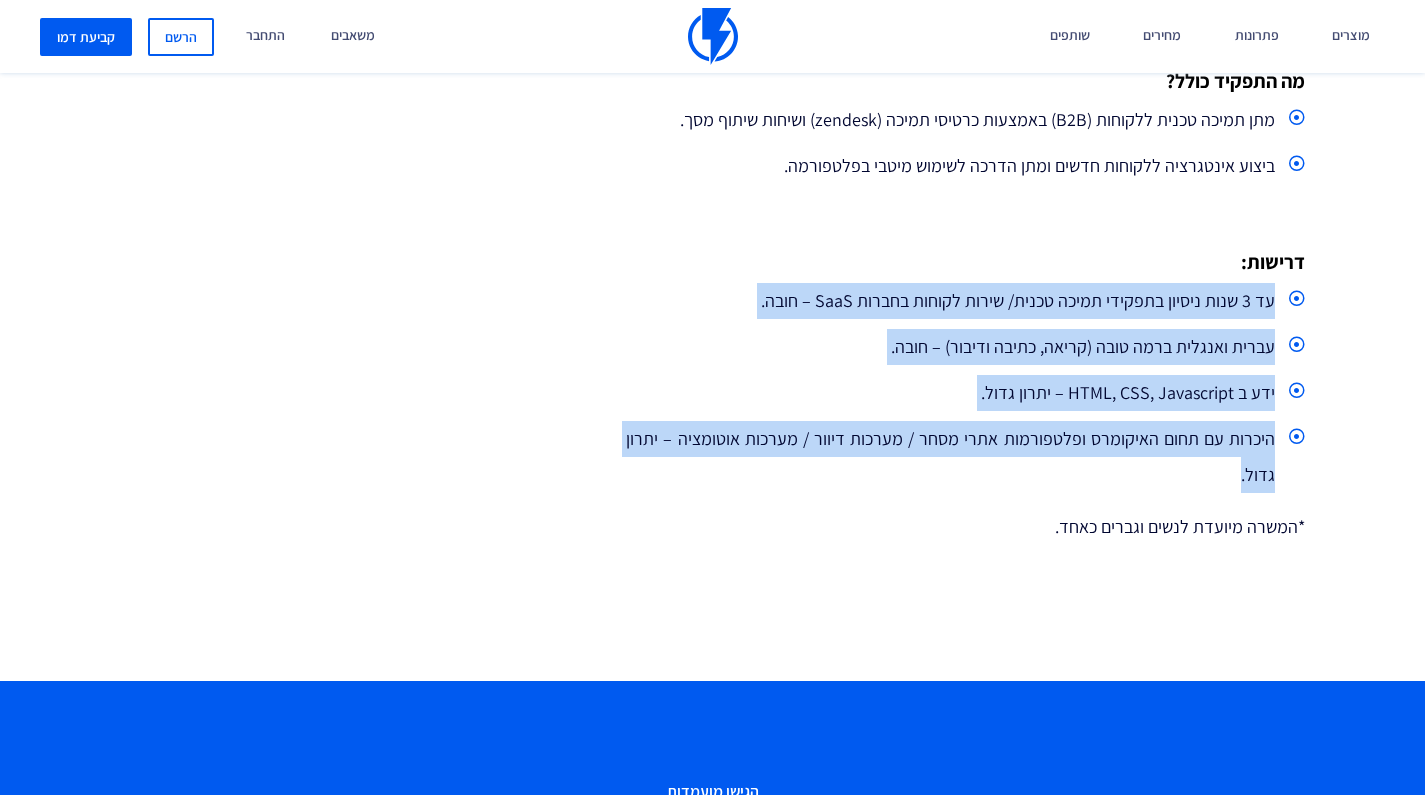 drag, startPoint x: 1275, startPoint y: 302, endPoint x: 1136, endPoint y: 486, distance: 230.6014 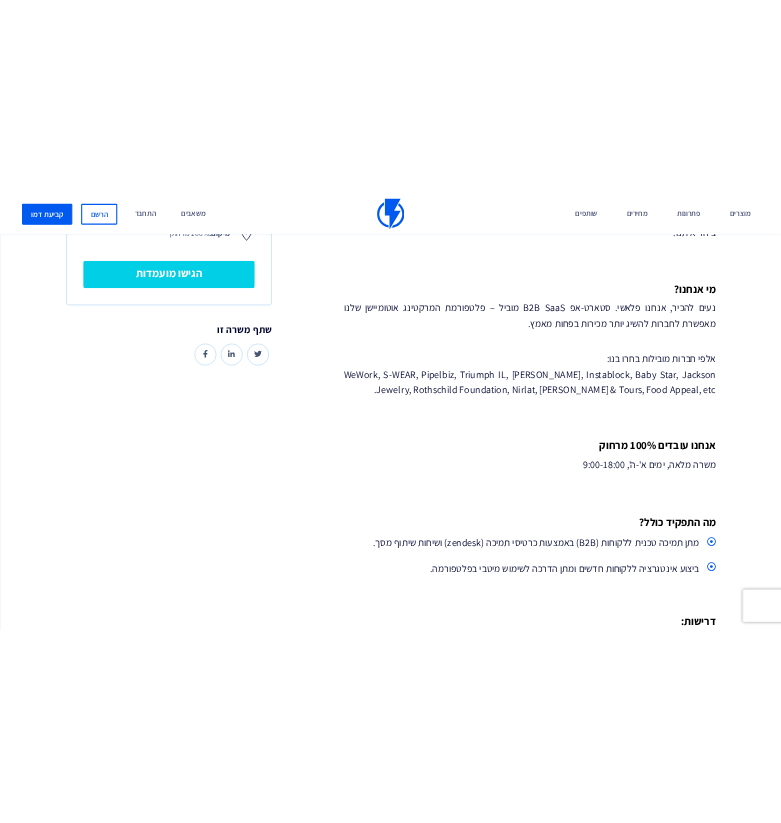 scroll, scrollTop: 944, scrollLeft: 0, axis: vertical 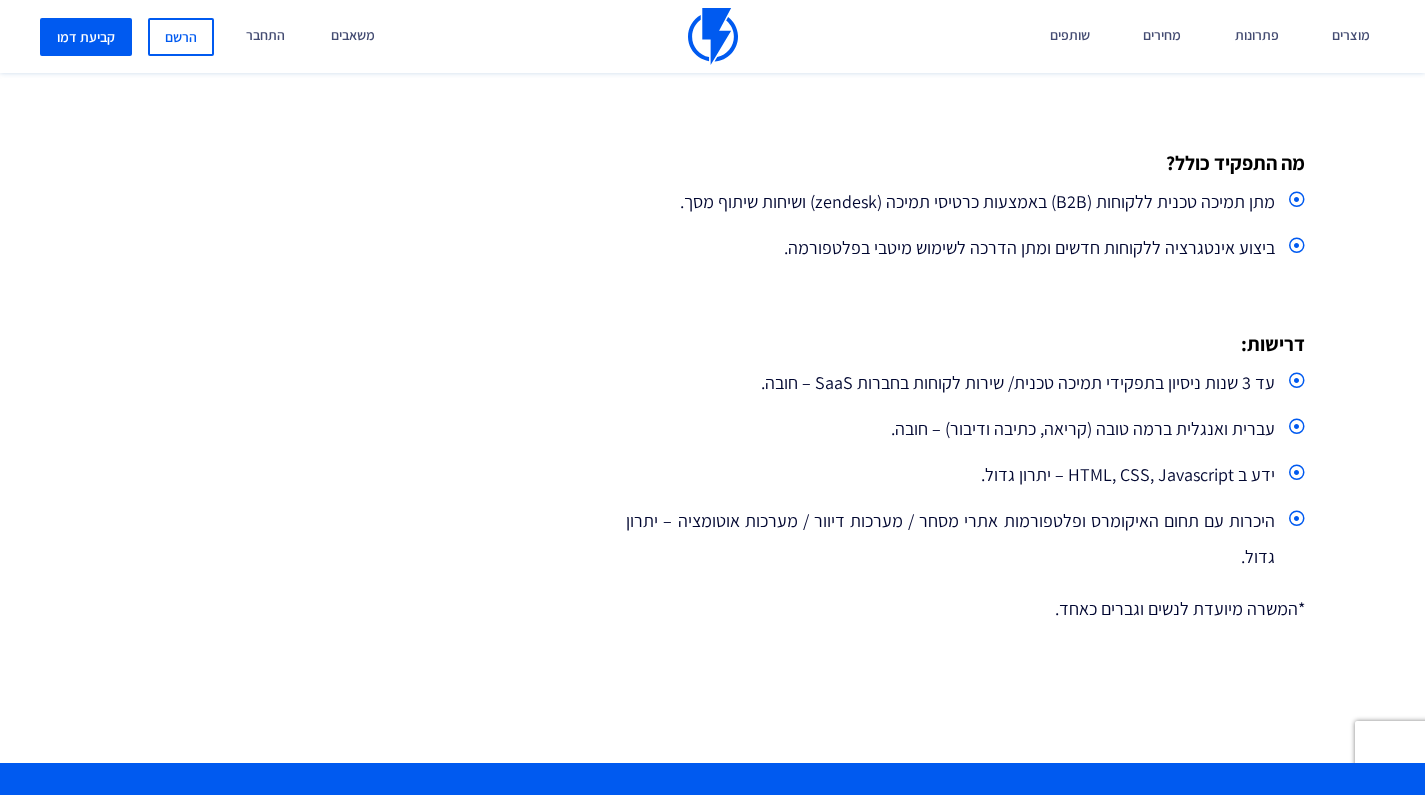 click on "עד 3 שנות ניסיון בתפקידי תמיכה טכנית/ שירות לקוחות בחברות SaaS – חובה." at bounding box center [965, 383] 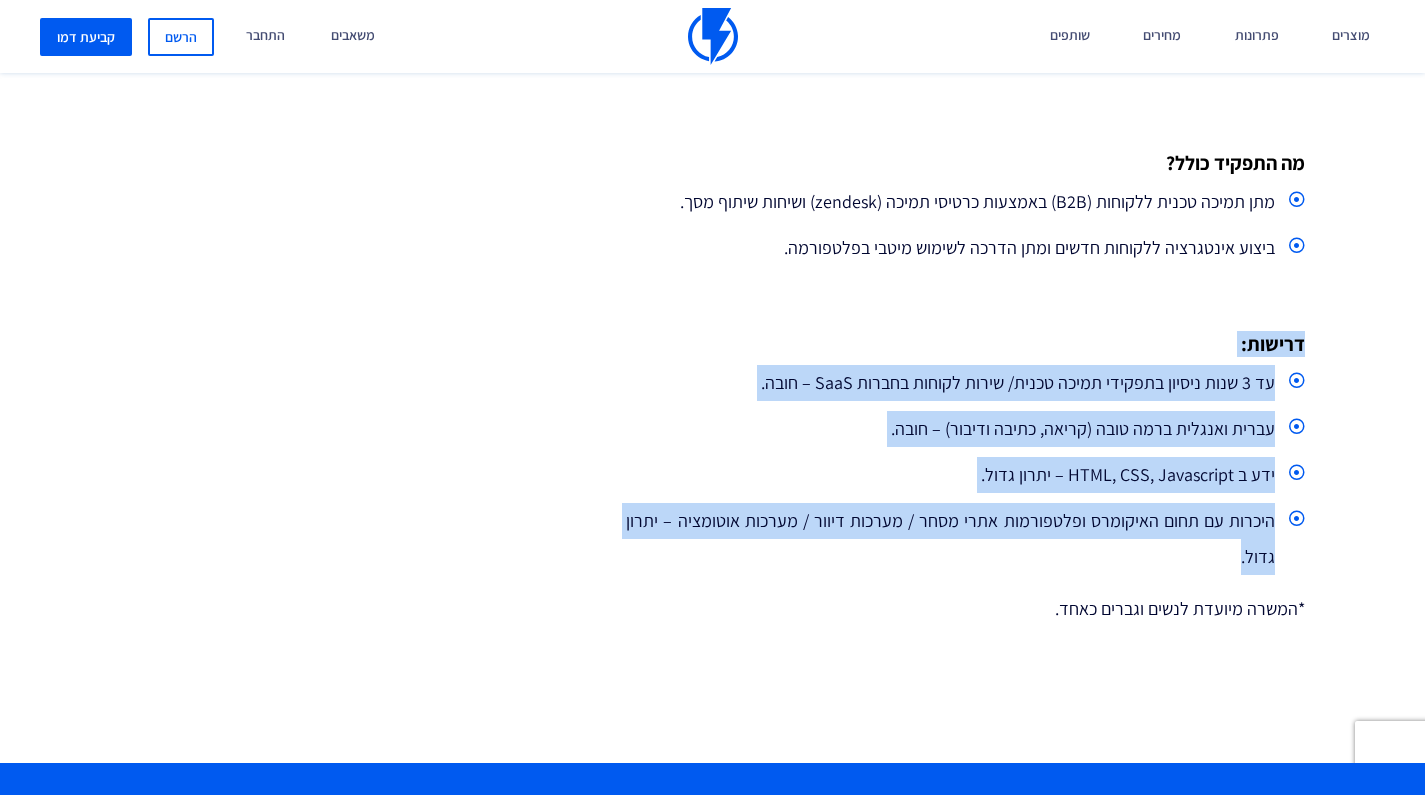 drag, startPoint x: 1314, startPoint y: 345, endPoint x: 870, endPoint y: 568, distance: 496.8551 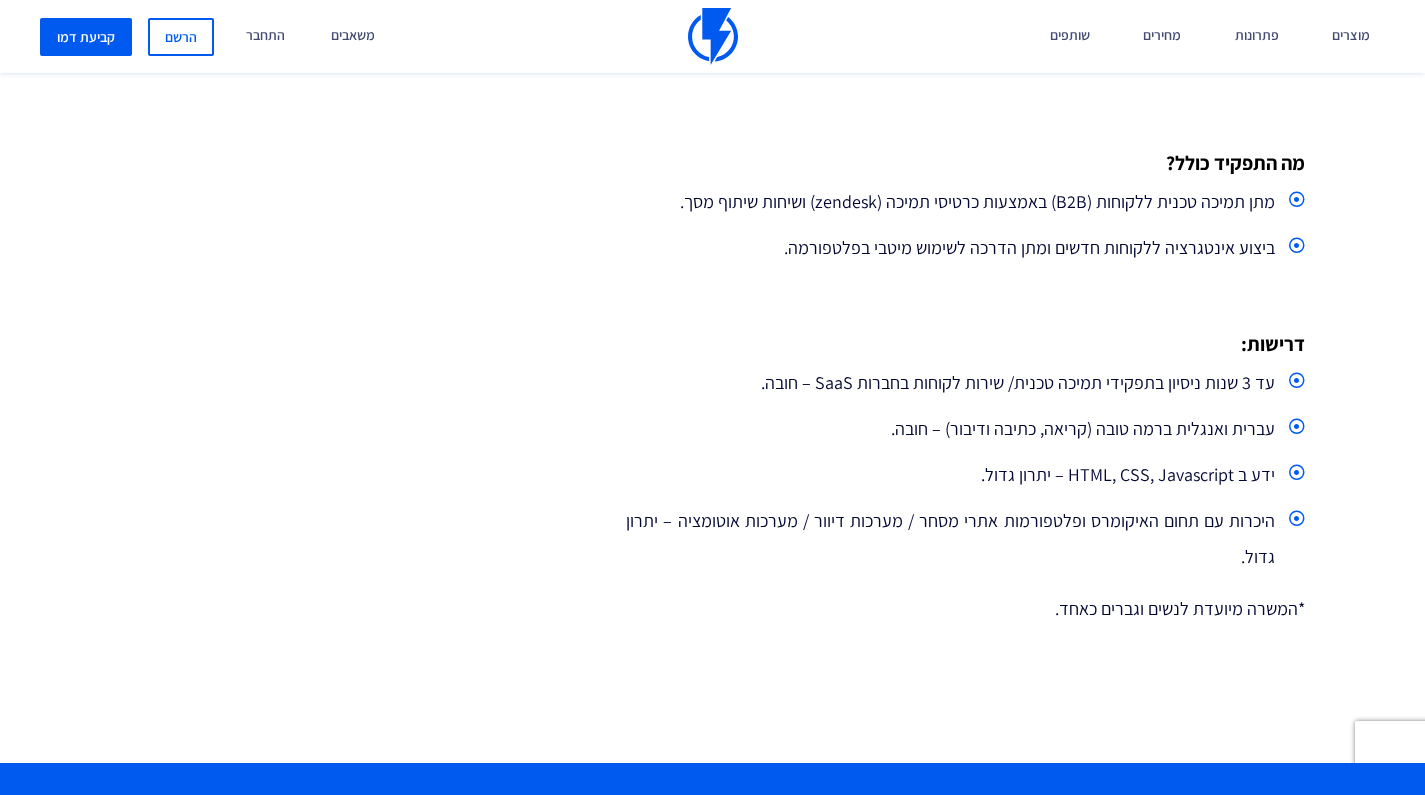 click on "היכרות עם תחום האיקומרס ופלטפורמות אתרי מסחר / מערכות דיוור / מערכות אוטומציה – יתרון גדול." at bounding box center [965, 539] 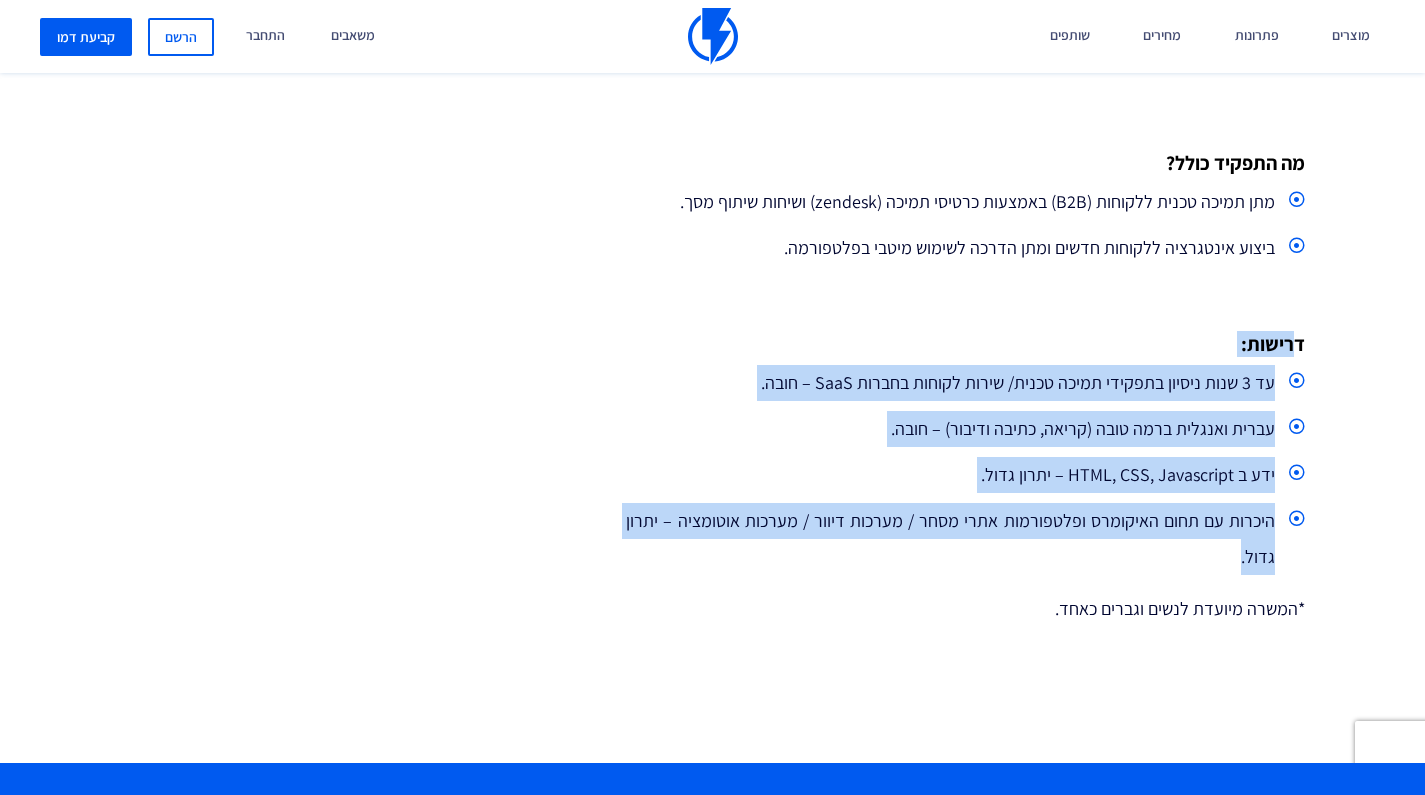 drag, startPoint x: 1232, startPoint y: 569, endPoint x: 1296, endPoint y: 348, distance: 230.08041 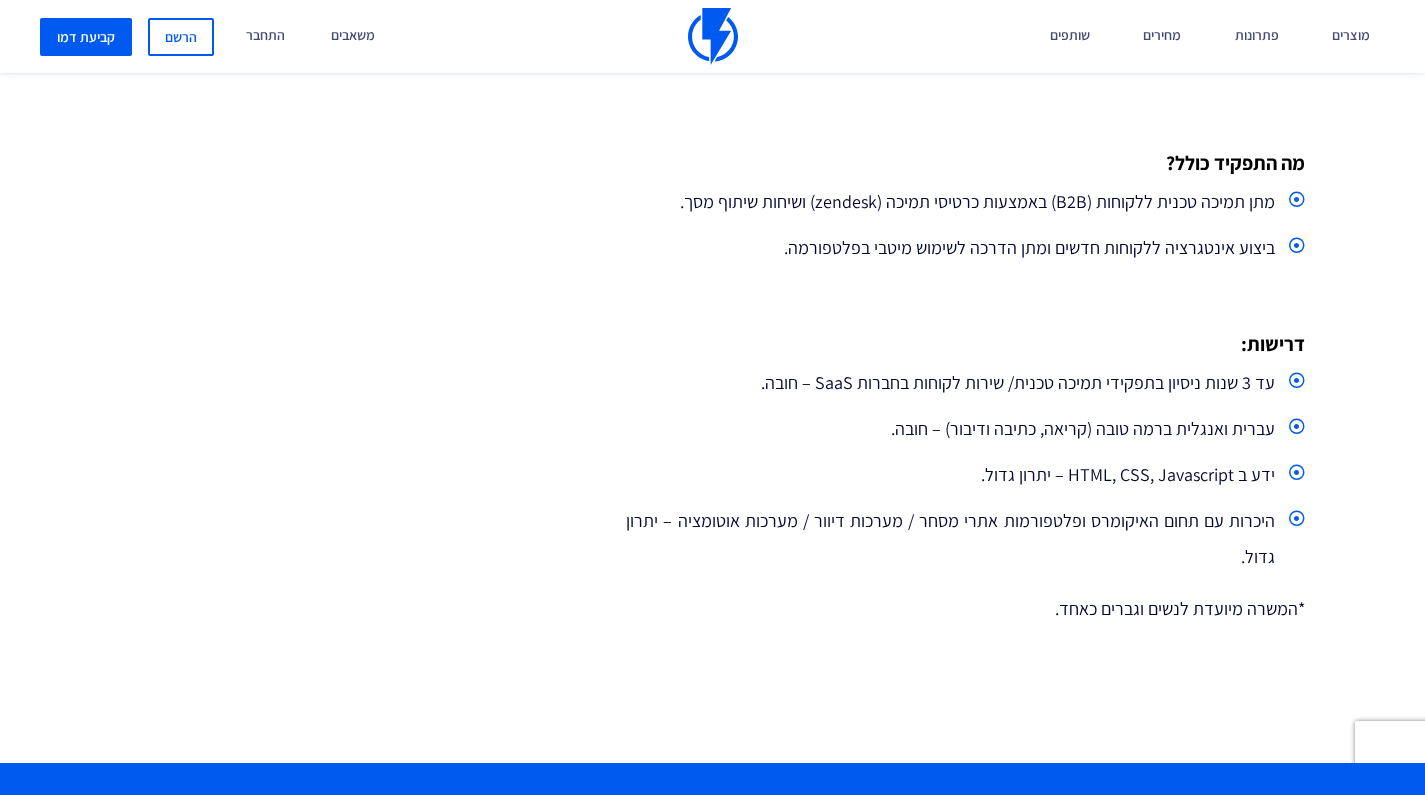 click on "דרישות:" at bounding box center [965, 344] 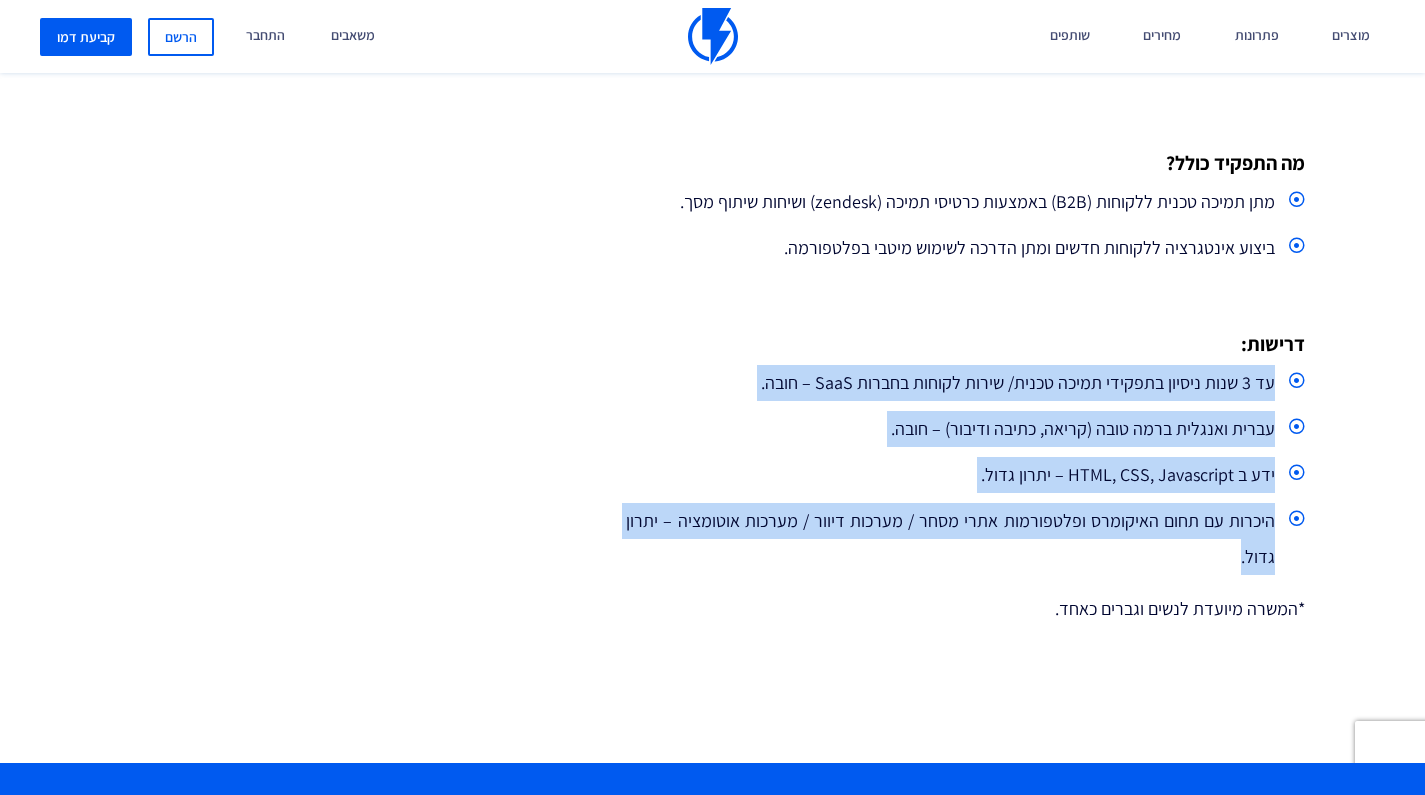 drag, startPoint x: 1277, startPoint y: 367, endPoint x: 1142, endPoint y: 542, distance: 221.02036 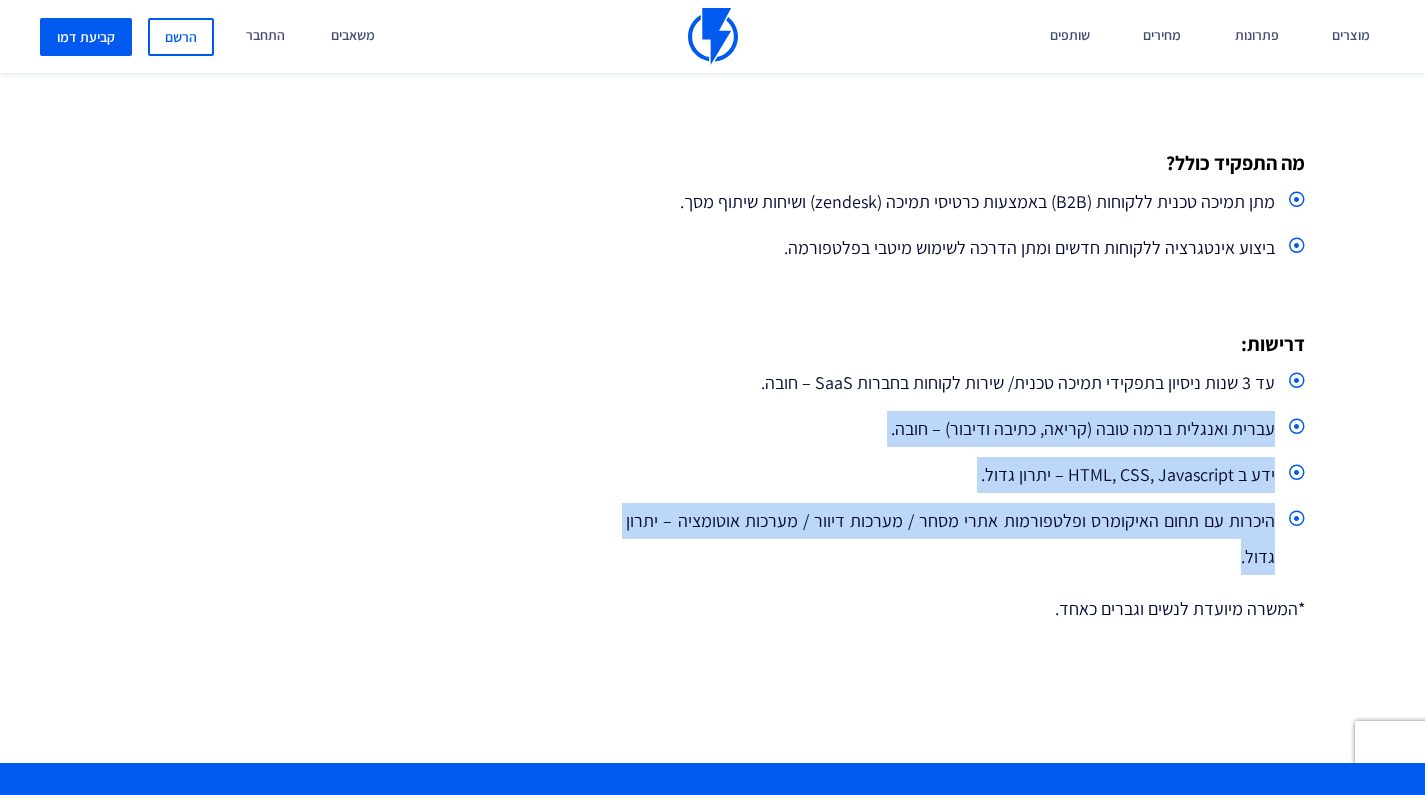 drag, startPoint x: 1212, startPoint y: 550, endPoint x: 1303, endPoint y: 368, distance: 203.4822 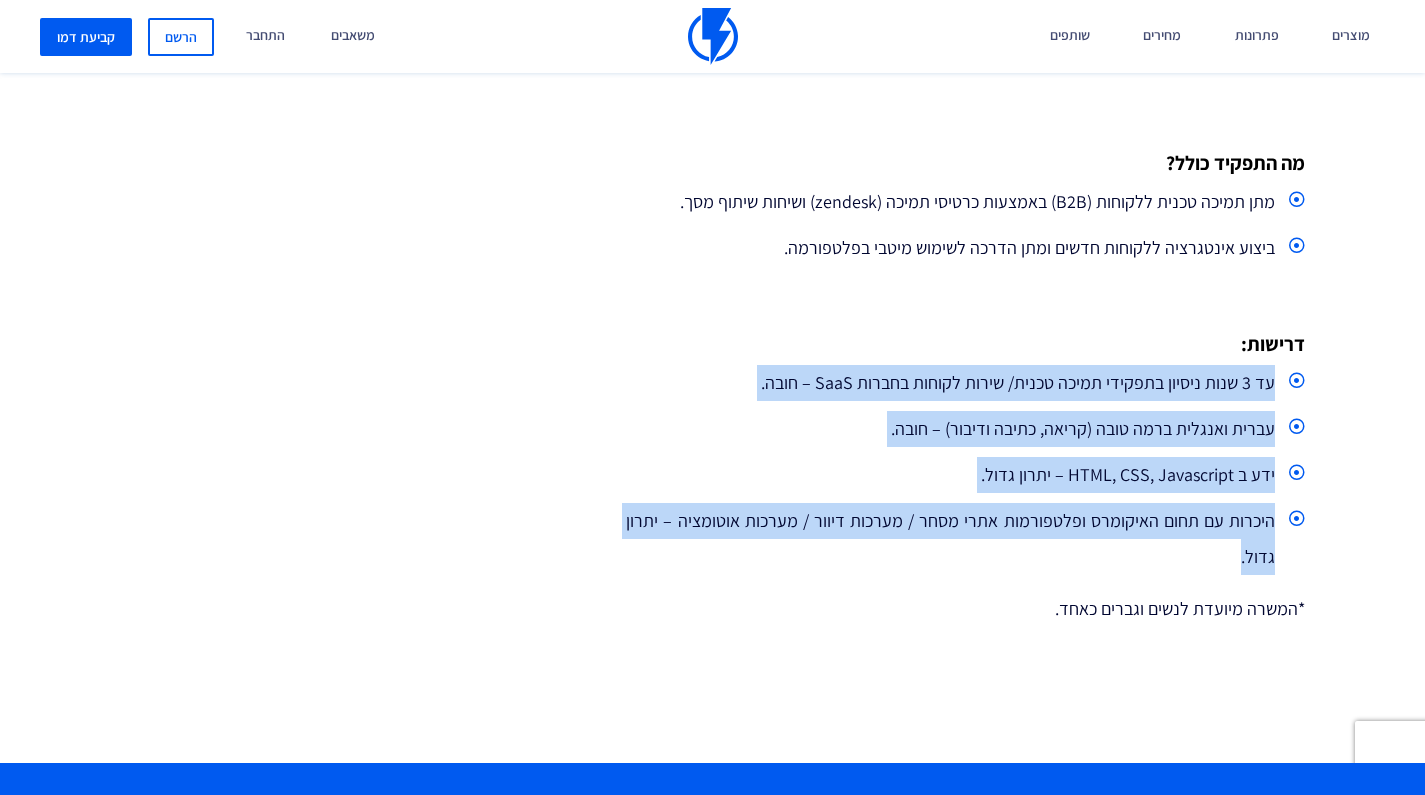 drag, startPoint x: 1283, startPoint y: 372, endPoint x: 1197, endPoint y: 556, distance: 203.10588 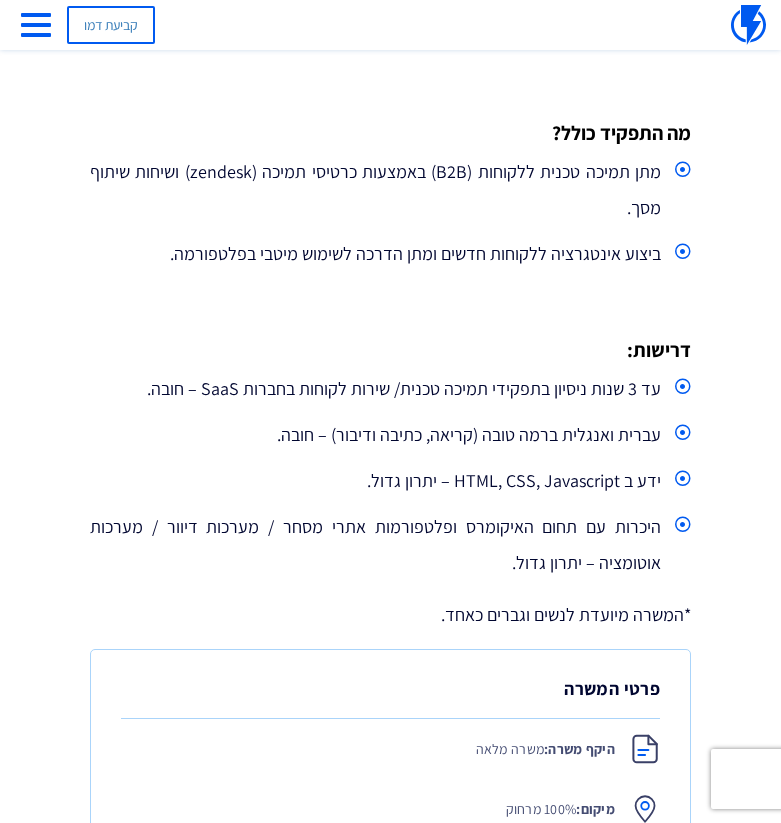 click on "היכרות עם תחום האיקומרס ופלטפורמות אתרי מסחר / מערכות דיוור / מערכות אוטומציה – יתרון גדול." at bounding box center (390, 545) 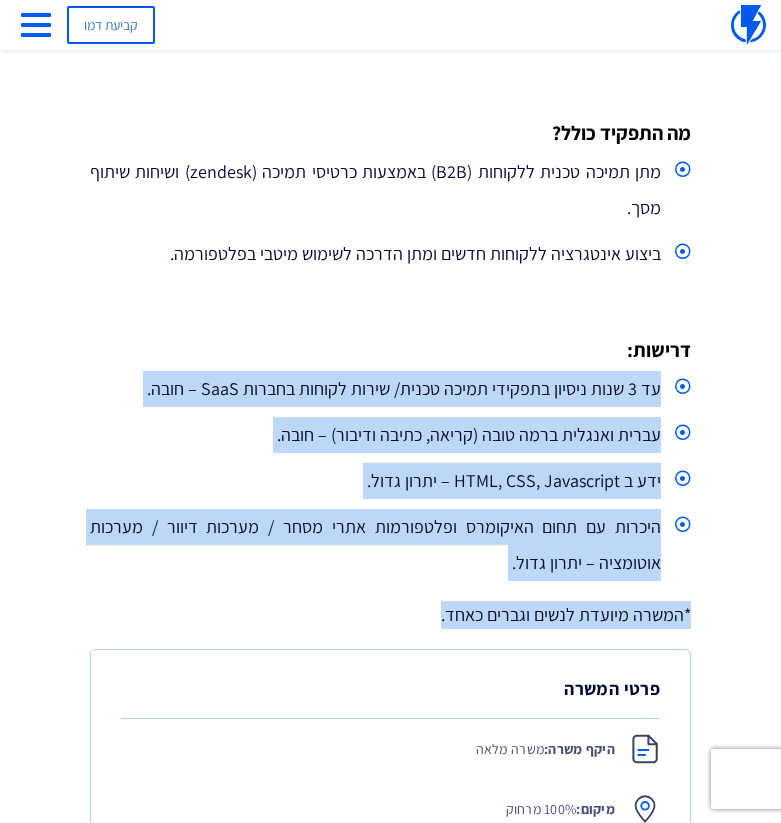 drag, startPoint x: 433, startPoint y: 608, endPoint x: 665, endPoint y: 396, distance: 314.27377 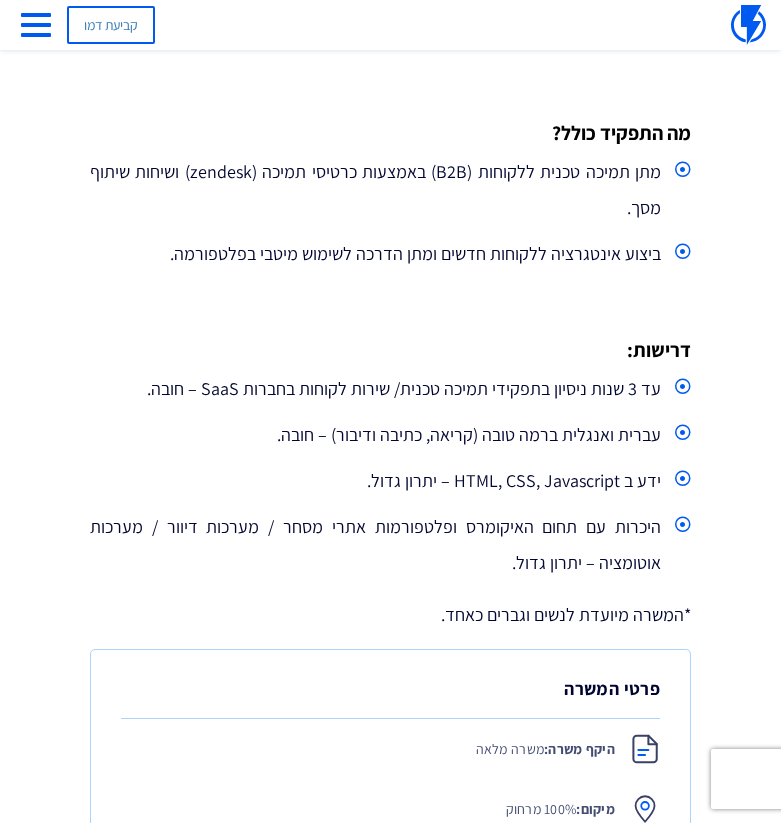 click on "עד 3 שנות ניסיון בתפקידי תמיכה טכנית/ שירות לקוחות בחברות SaaS – חובה." at bounding box center (390, 389) 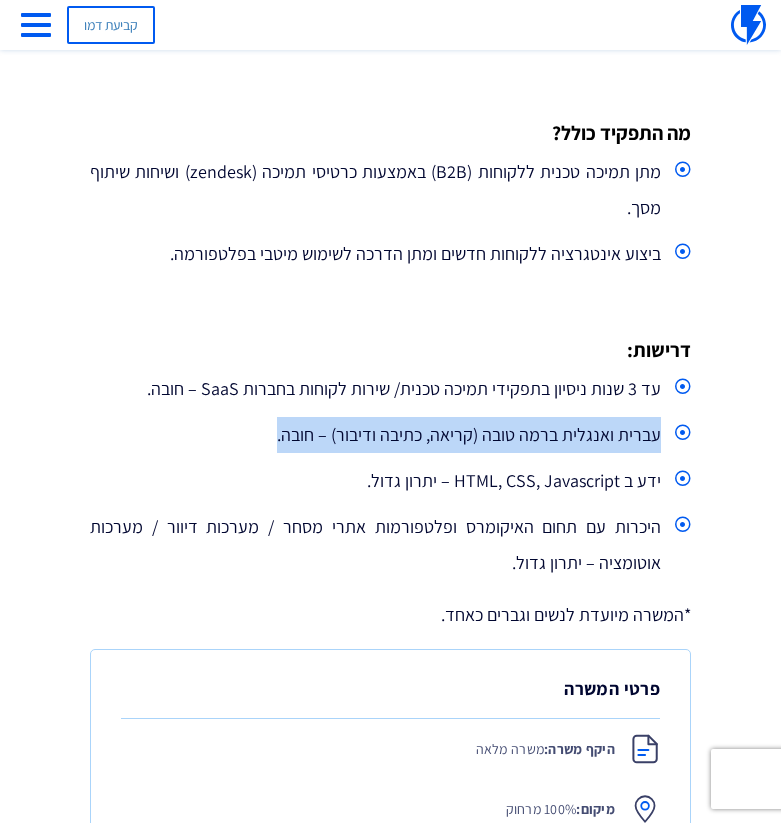 drag, startPoint x: 660, startPoint y: 431, endPoint x: 276, endPoint y: 429, distance: 384.00522 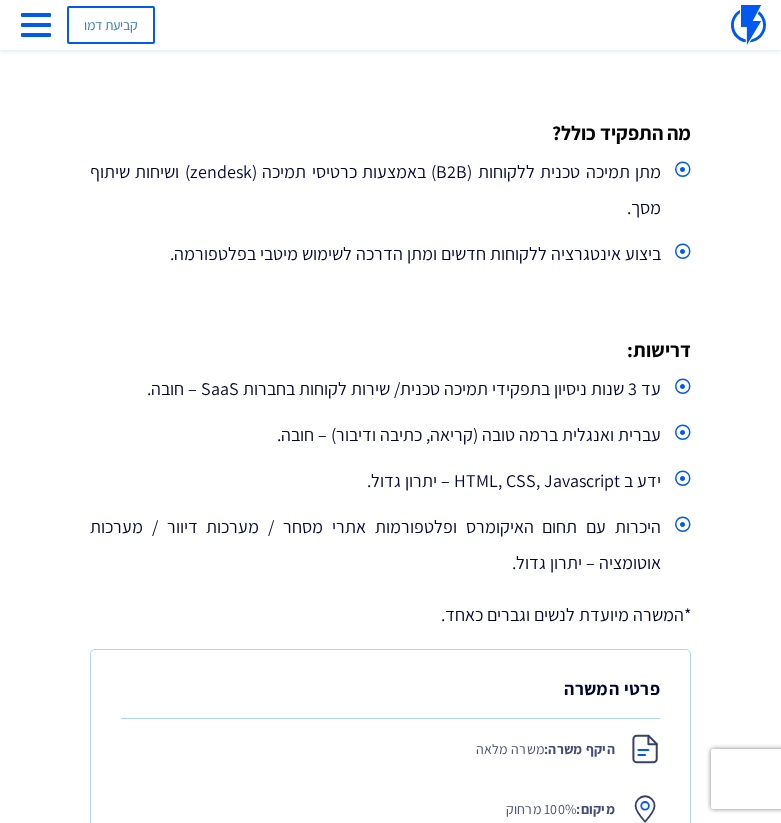 click on "עברית ואנגלית ברמה טובה (קריאה, כתיבה ודיבור) – חובה." at bounding box center (390, 435) 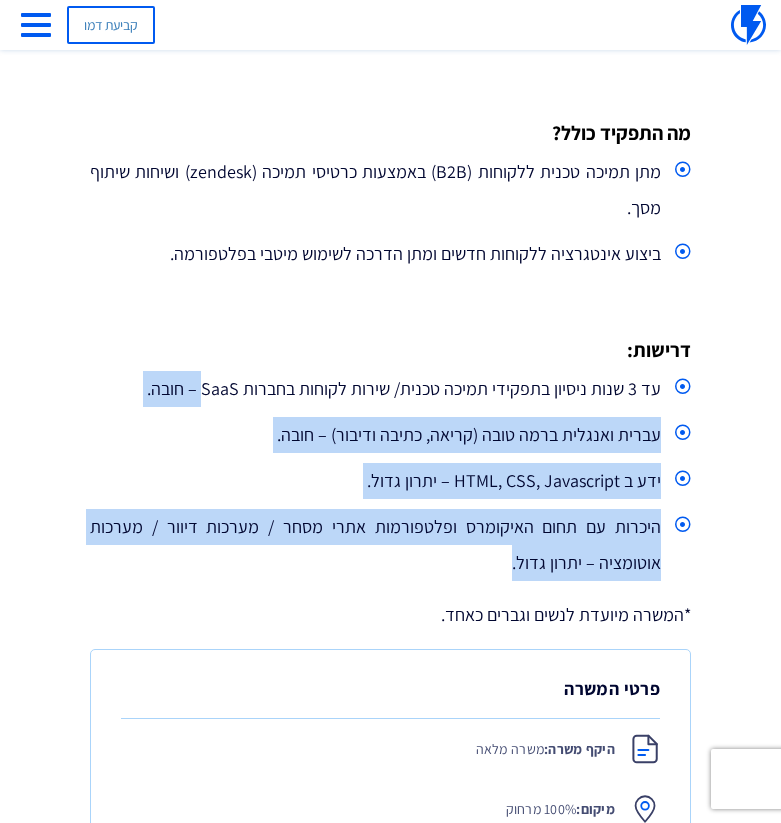 drag, startPoint x: 490, startPoint y: 569, endPoint x: 663, endPoint y: 369, distance: 264.44092 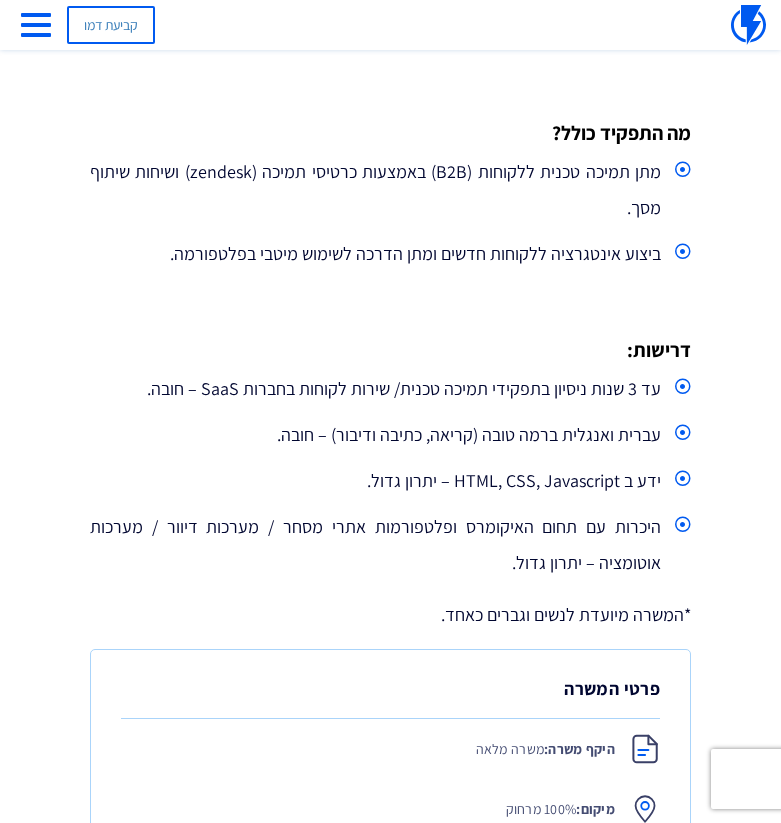 click on "עד 3 שנות ניסיון בתפקידי תמיכה טכנית/ שירות לקוחות בחברות SaaS – חובה." at bounding box center (390, 389) 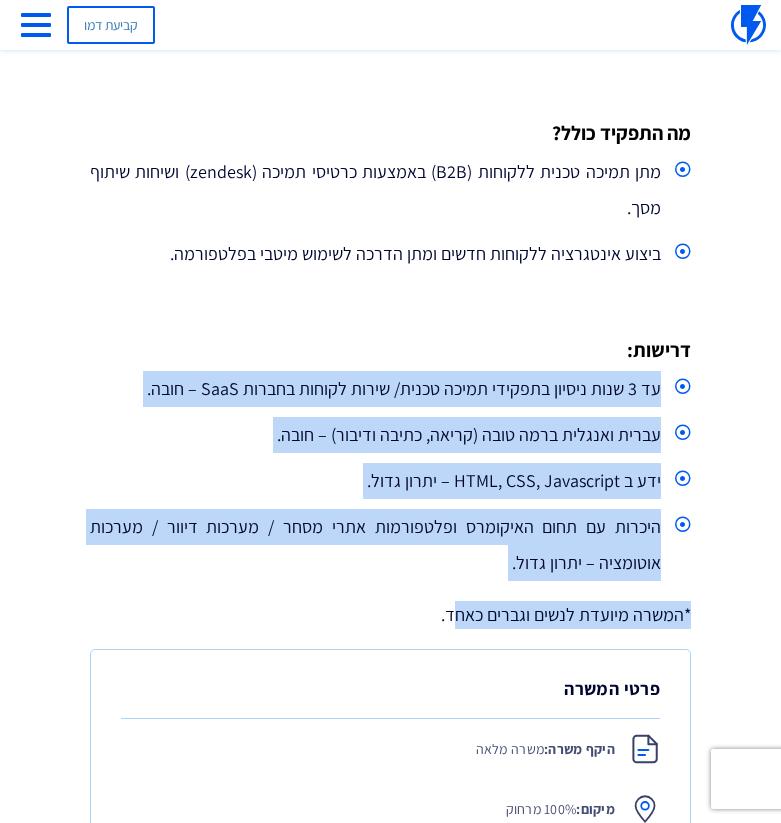 drag, startPoint x: 663, startPoint y: 382, endPoint x: 457, endPoint y: 606, distance: 304.3222 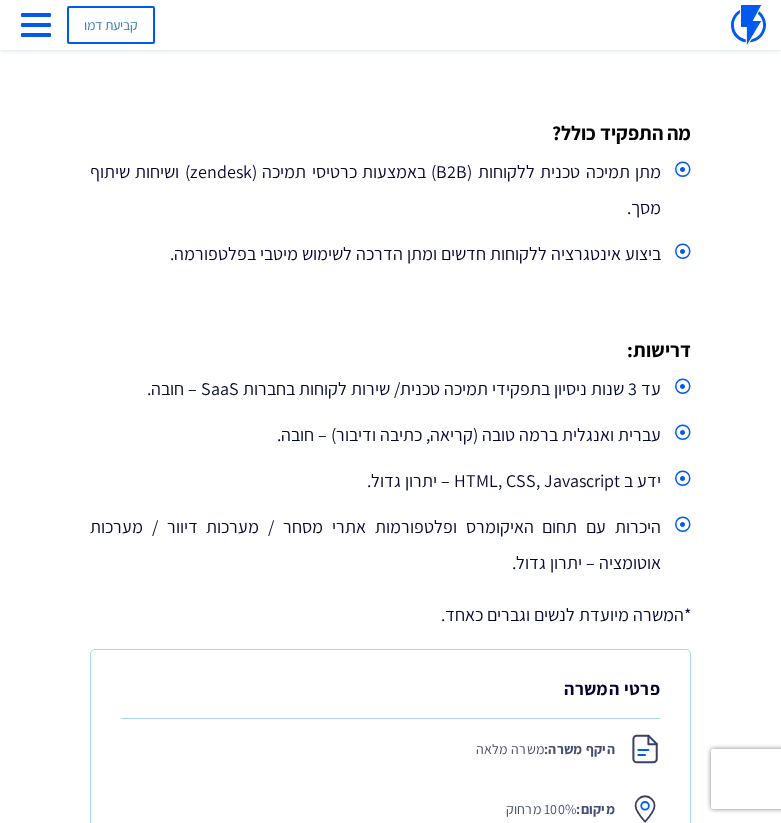 click on "*המשרה מיועדת לנשים וגברים כאחד." at bounding box center (390, 615) 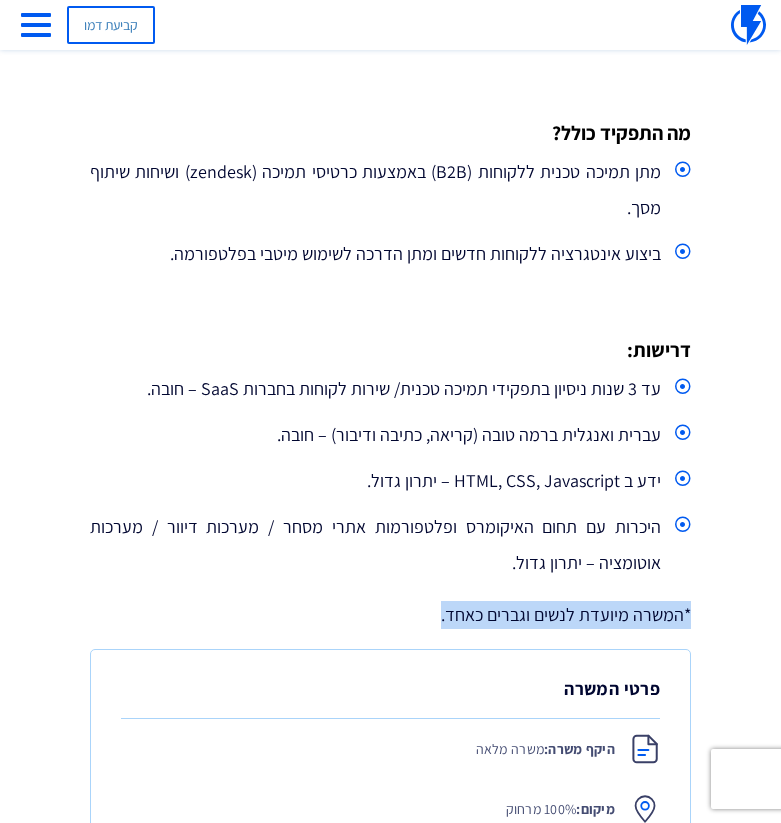 drag, startPoint x: 422, startPoint y: 618, endPoint x: 499, endPoint y: 568, distance: 91.809586 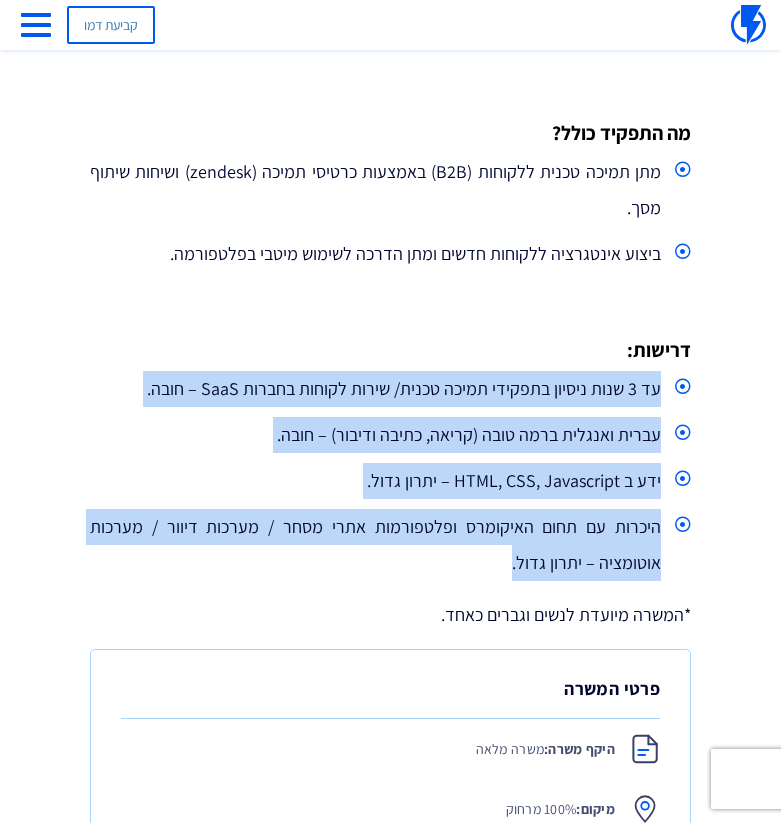 drag, startPoint x: 501, startPoint y: 567, endPoint x: 666, endPoint y: 381, distance: 248.63829 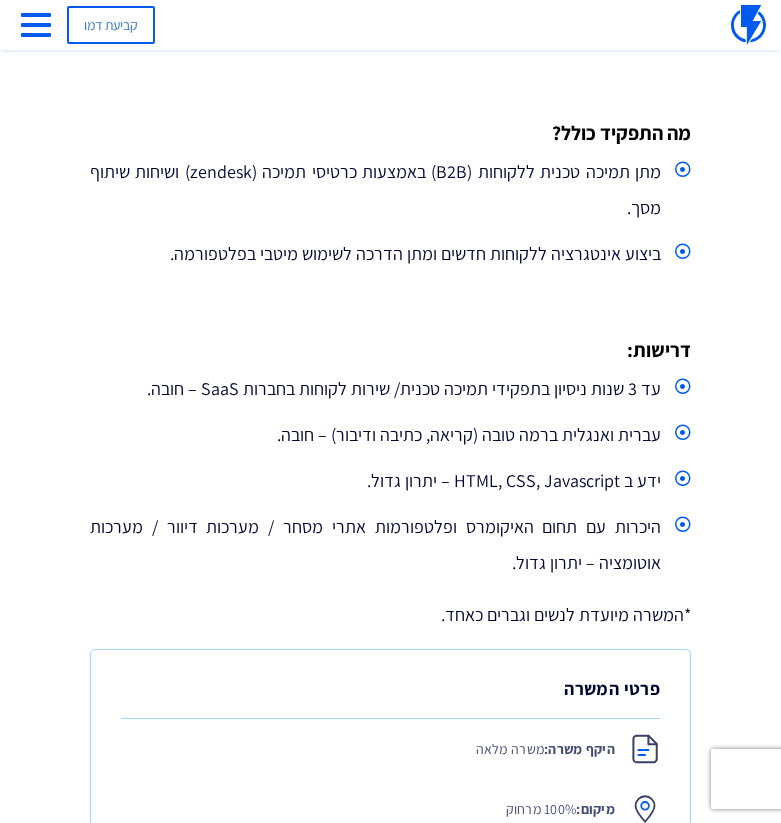 click on "דרישות:" at bounding box center (390, 350) 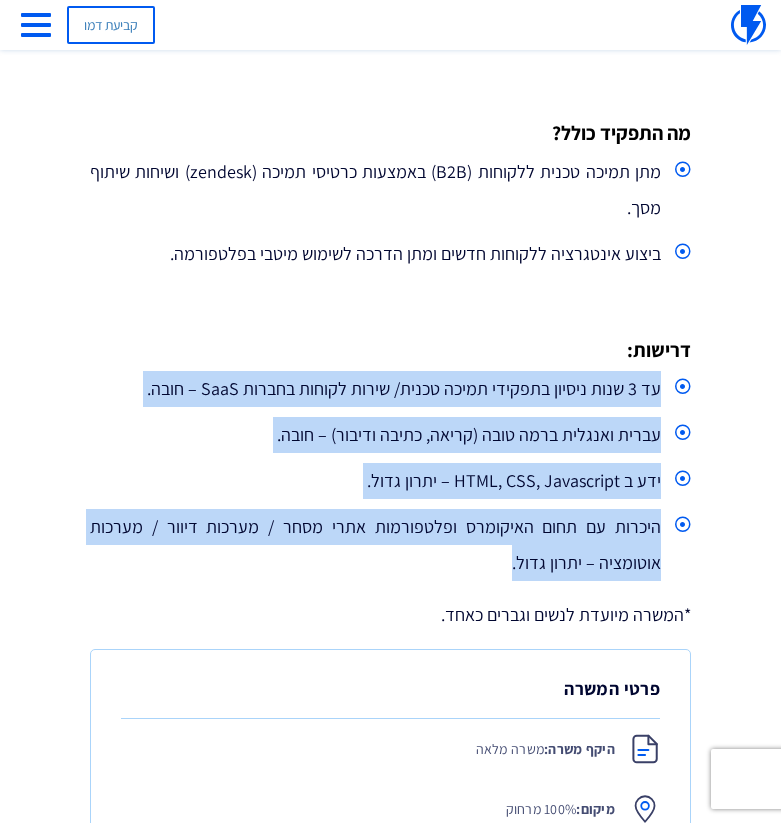 drag, startPoint x: 612, startPoint y: 349, endPoint x: 474, endPoint y: 575, distance: 264.80182 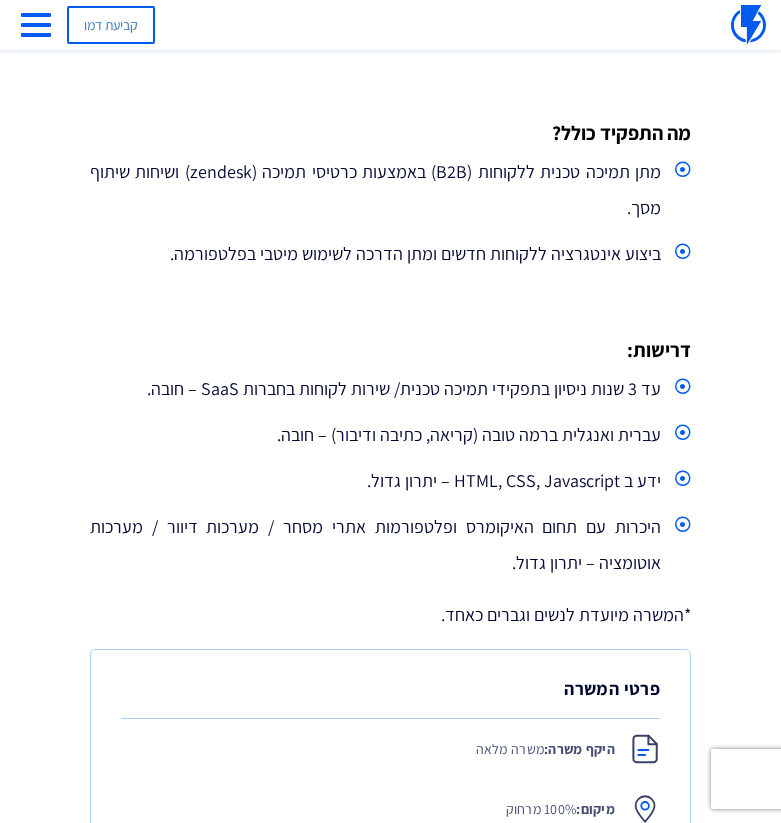 click on "היכרות עם תחום האיקומרס ופלטפורמות אתרי מסחר / מערכות דיוור / מערכות אוטומציה – יתרון גדול." at bounding box center (390, 545) 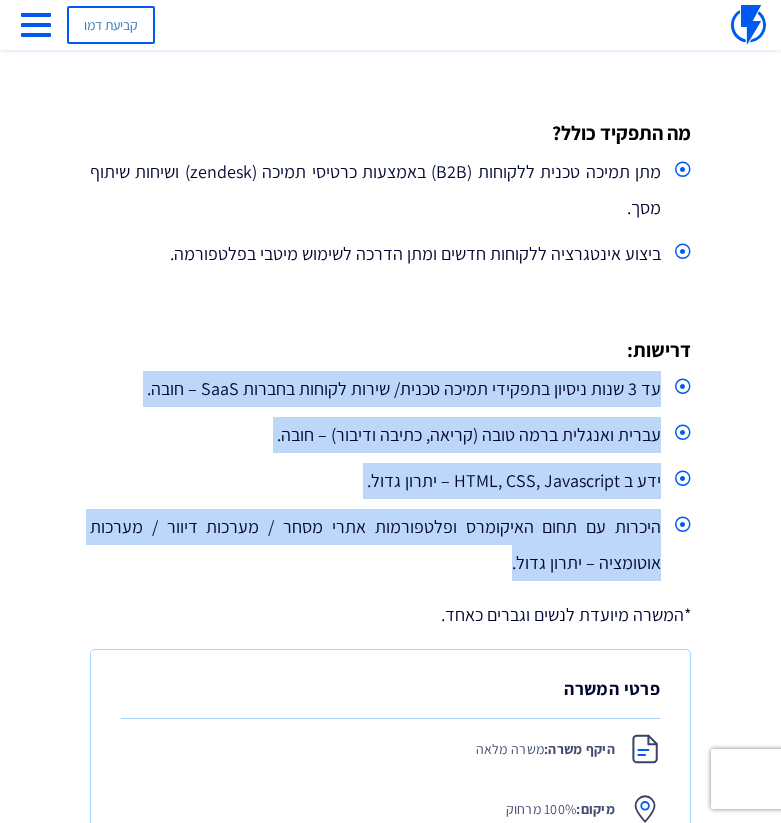 drag, startPoint x: 663, startPoint y: 385, endPoint x: 336, endPoint y: 550, distance: 366.2704 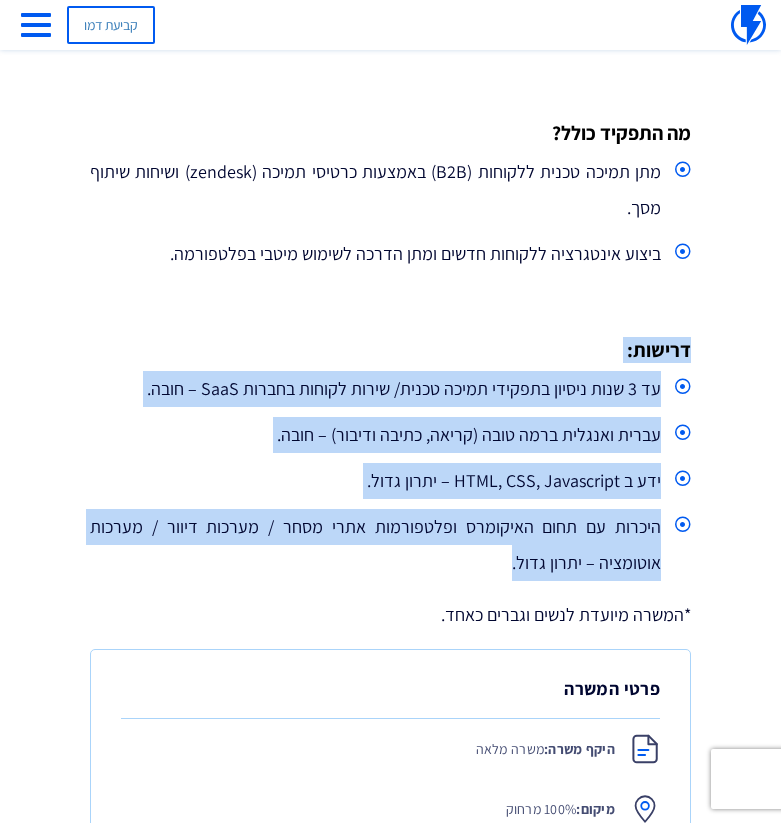 drag, startPoint x: 502, startPoint y: 564, endPoint x: 689, endPoint y: 356, distance: 279.70163 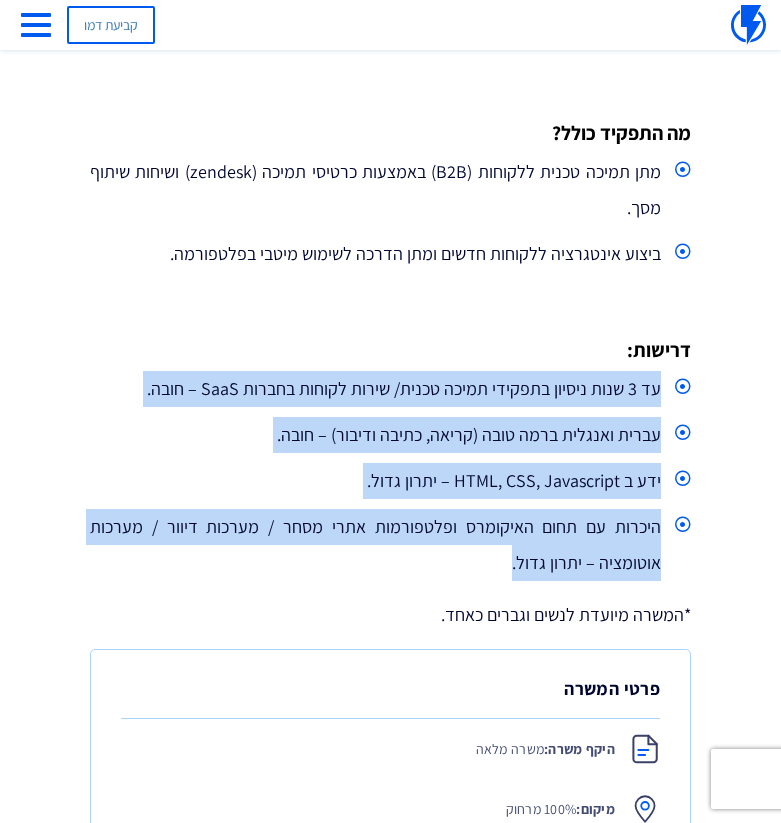 drag, startPoint x: 475, startPoint y: 564, endPoint x: 670, endPoint y: 370, distance: 275.06546 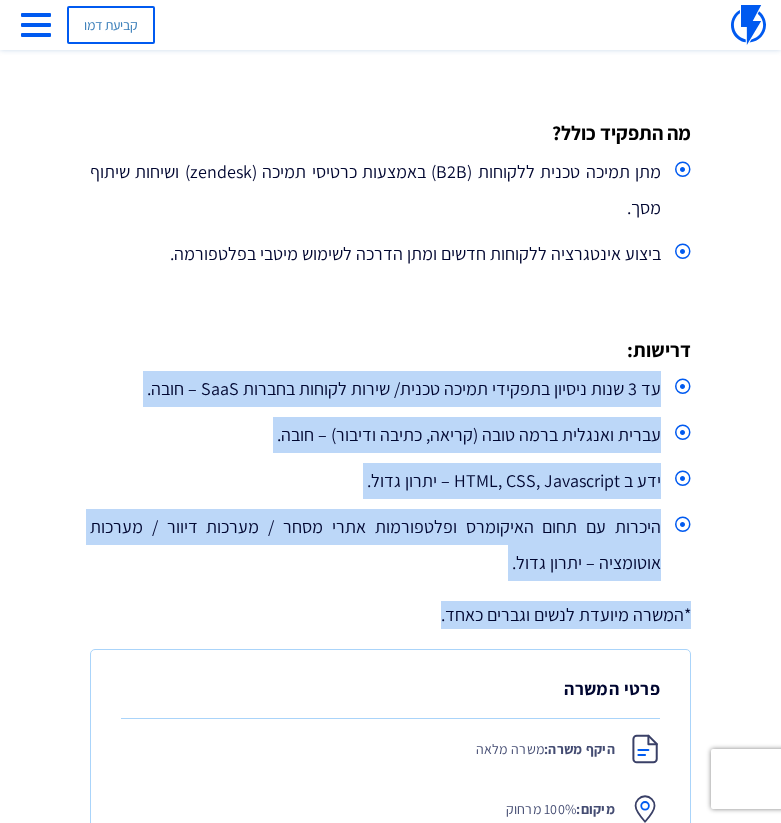 drag, startPoint x: 666, startPoint y: 380, endPoint x: 418, endPoint y: 607, distance: 336.2038 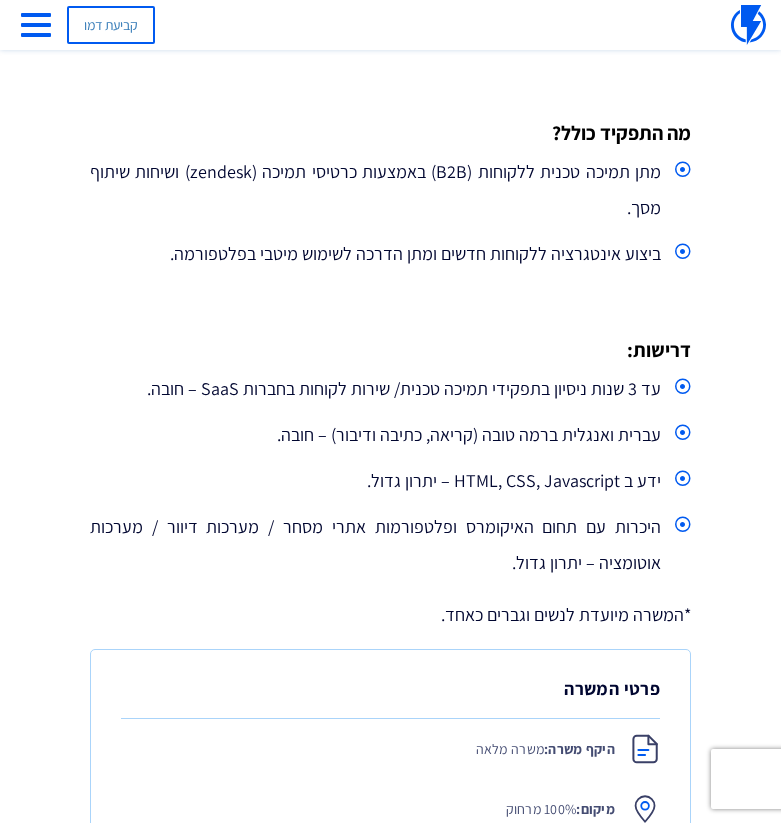 click on "קריירה - תמיכה טכנית
תמיכה טכנית
יש לך הזדמנות מעולה להצטרף לשלבים הכי מרתקים בגדילתה של חברה טכנולוגית בצמיחה ולגדול ביחד איתנו.
מי אנחנו?
נעים להכיר, אנחנו פלאשי. סטארט-אפ B2B SaaS מוביל – פלטפורמת המרקטינג אוטומיישן שלנו מאפשרת לחברות להשיג יותר מכירות בפחות מאמץ.
אלפי חברות מובילות בחרו בנו:  WeWork, S-WEAR, Pipelbiz, Triumph IL, [PERSON_NAME], Instablock, Baby Star, Jackson Jewelry, Rothschild Foundation, Nirlat, [PERSON_NAME] & Tours, Food Appeal, etc.
​אנחנו עובדים 100% מרחוק
משרה מלאה, ימים א'-ה', 9:00-18:00
מה התפקיד כולל?
ביצוע אינטגרציה ללקוחות חדשים ומתן הדרכה לשימוש מיטבי בפלטפורמה." at bounding box center [390, 30] 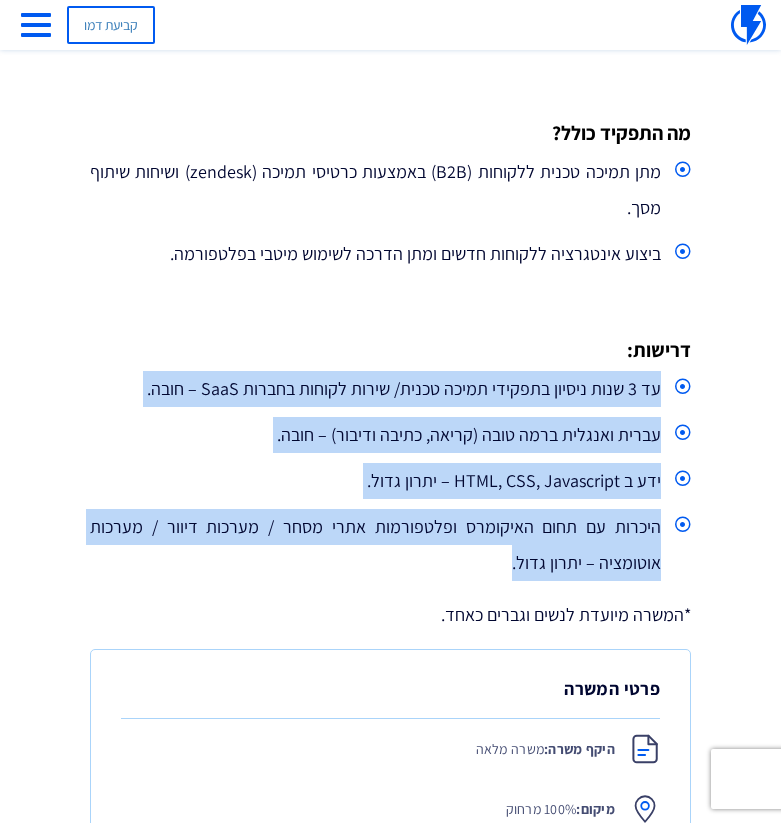drag, startPoint x: 509, startPoint y: 573, endPoint x: 666, endPoint y: 378, distance: 250.34776 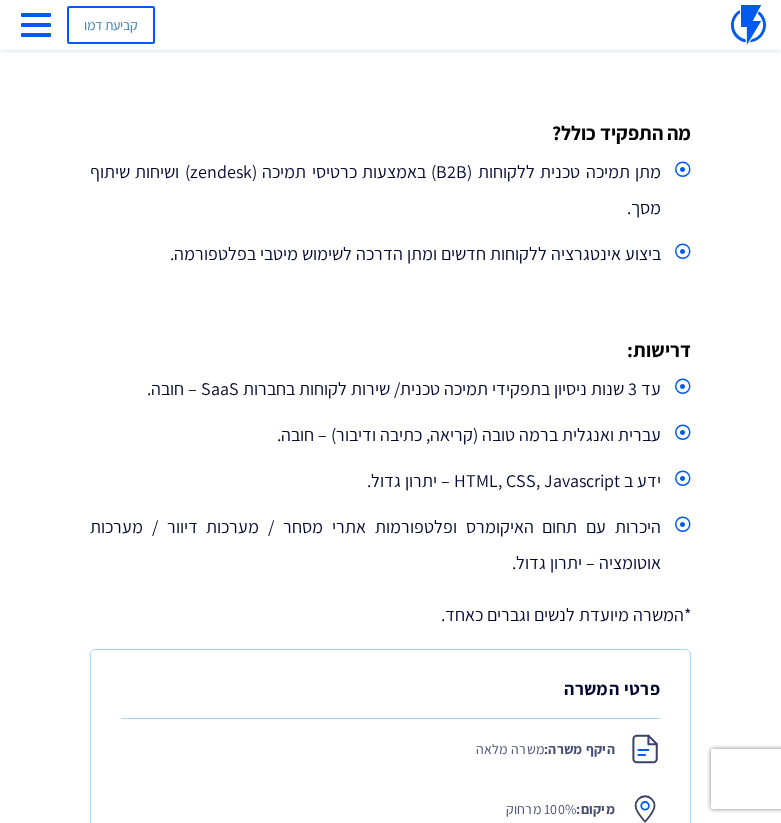 click on "דרישות:" at bounding box center (390, 350) 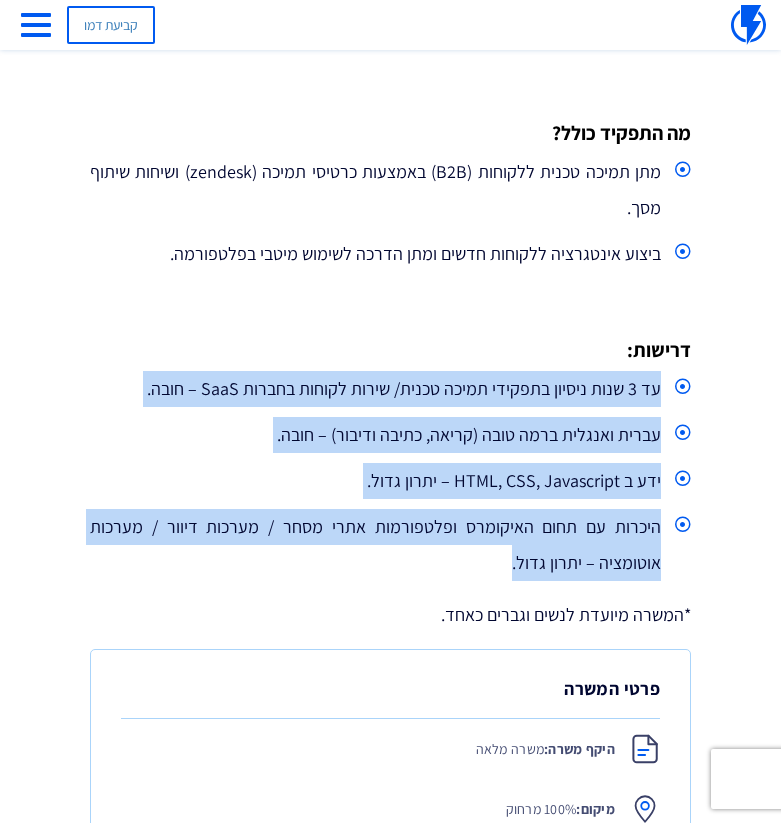 drag, startPoint x: 667, startPoint y: 375, endPoint x: 403, endPoint y: 553, distance: 318.40225 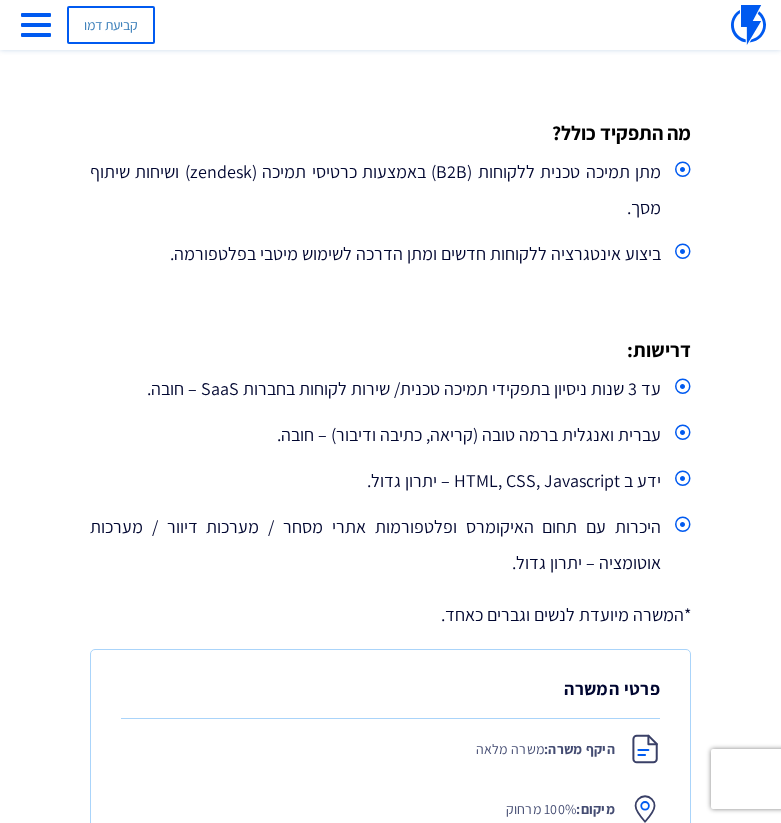 click on "היכרות עם תחום האיקומרס ופלטפורמות אתרי מסחר / מערכות דיוור / מערכות אוטומציה – יתרון גדול." at bounding box center (390, 545) 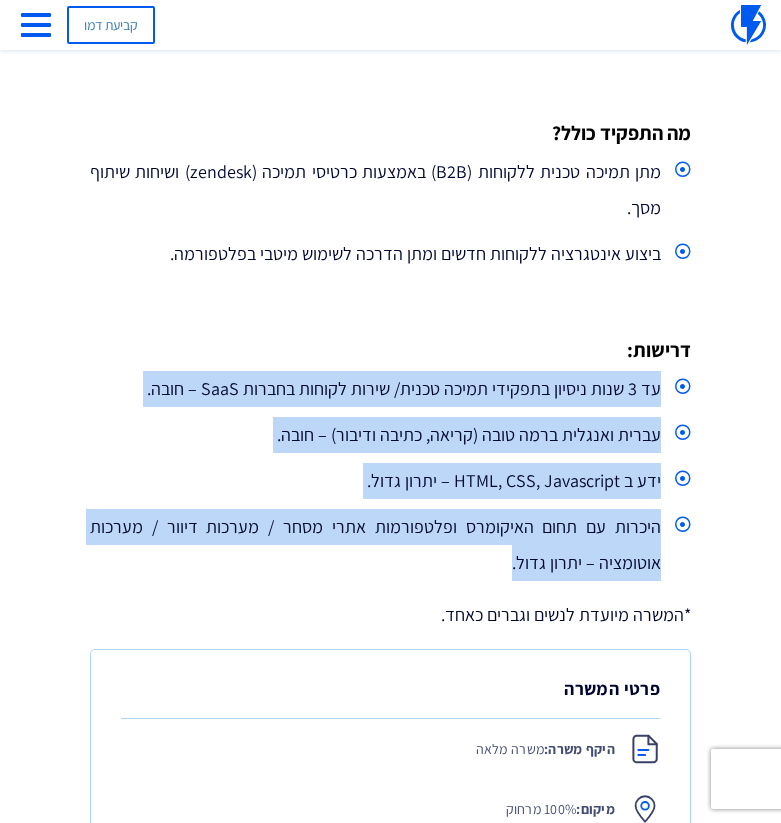 drag, startPoint x: 474, startPoint y: 567, endPoint x: 664, endPoint y: 378, distance: 267.99442 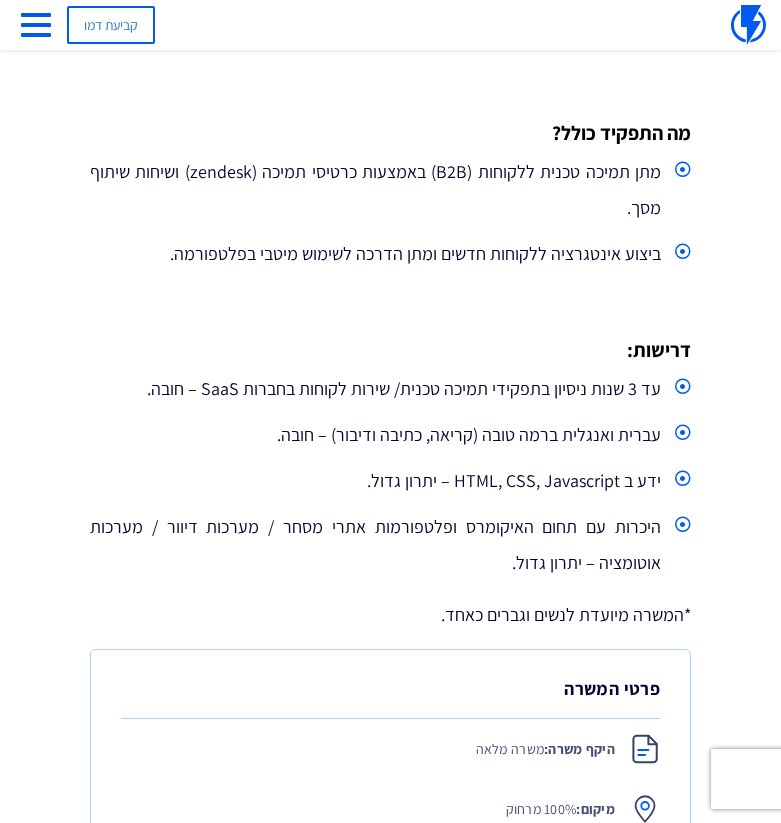 click on "היכרות עם תחום האיקומרס ופלטפורמות אתרי מסחר / מערכות דיוור / מערכות אוטומציה – יתרון גדול." at bounding box center [390, 545] 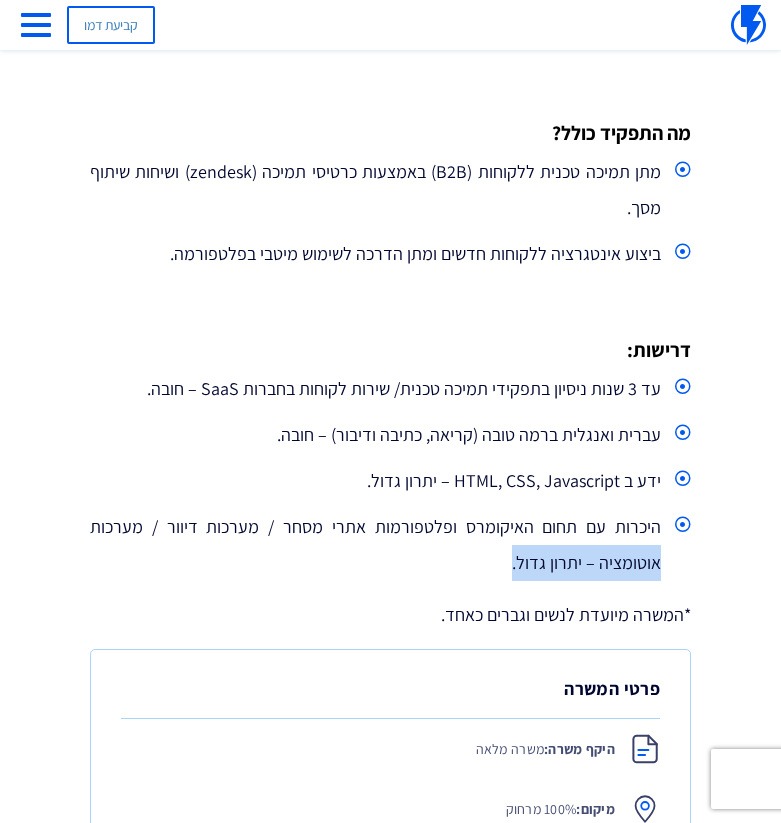 drag, startPoint x: 498, startPoint y: 562, endPoint x: 669, endPoint y: 564, distance: 171.01169 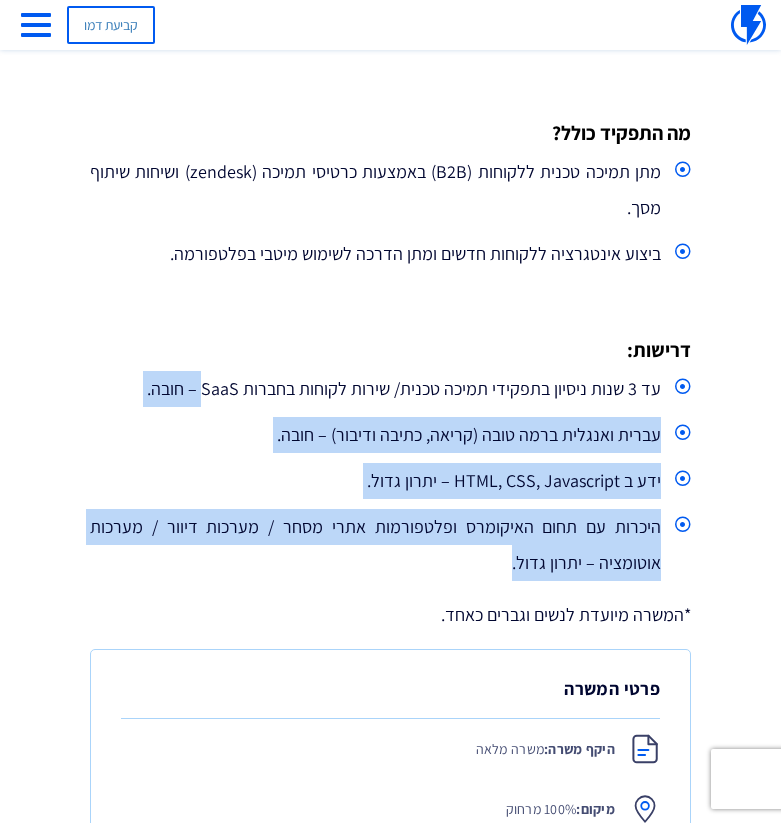 drag, startPoint x: 472, startPoint y: 568, endPoint x: 662, endPoint y: 367, distance: 276.58813 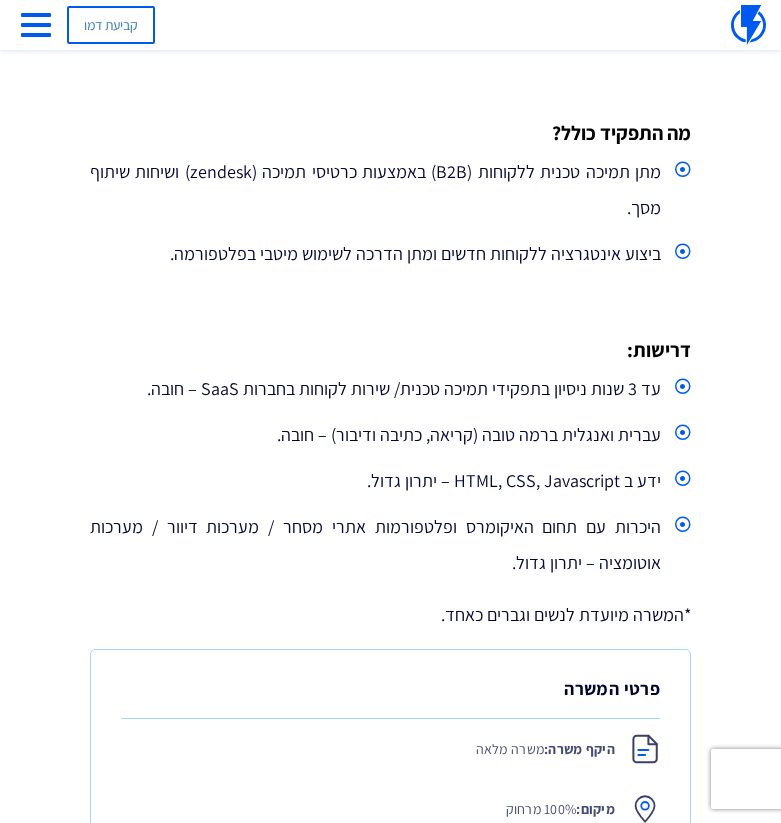 click on "עד 3 שנות ניסיון בתפקידי תמיכה טכנית/ שירות לקוחות בחברות SaaS – חובה." at bounding box center [390, 389] 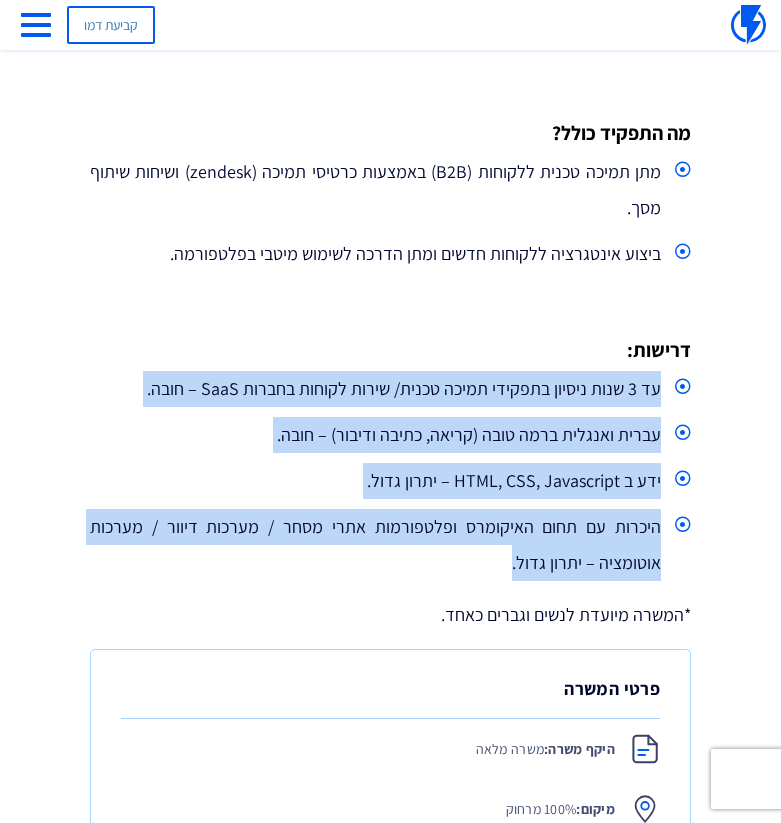 drag, startPoint x: 664, startPoint y: 392, endPoint x: 489, endPoint y: 563, distance: 244.6753 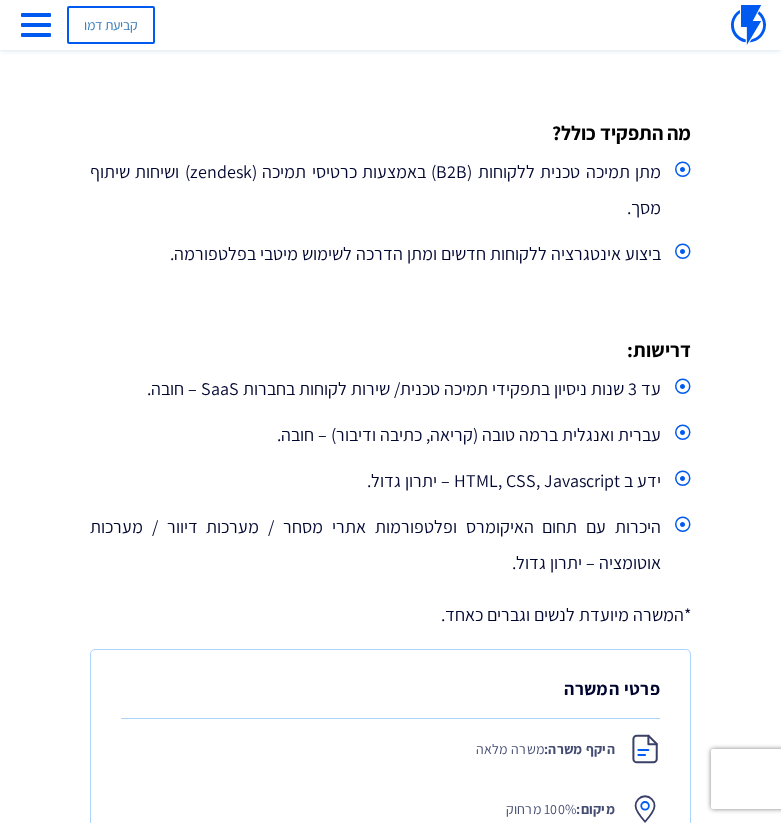 click on "היכרות עם תחום האיקומרס ופלטפורמות אתרי מסחר / מערכות דיוור / מערכות אוטומציה – יתרון גדול." at bounding box center (390, 545) 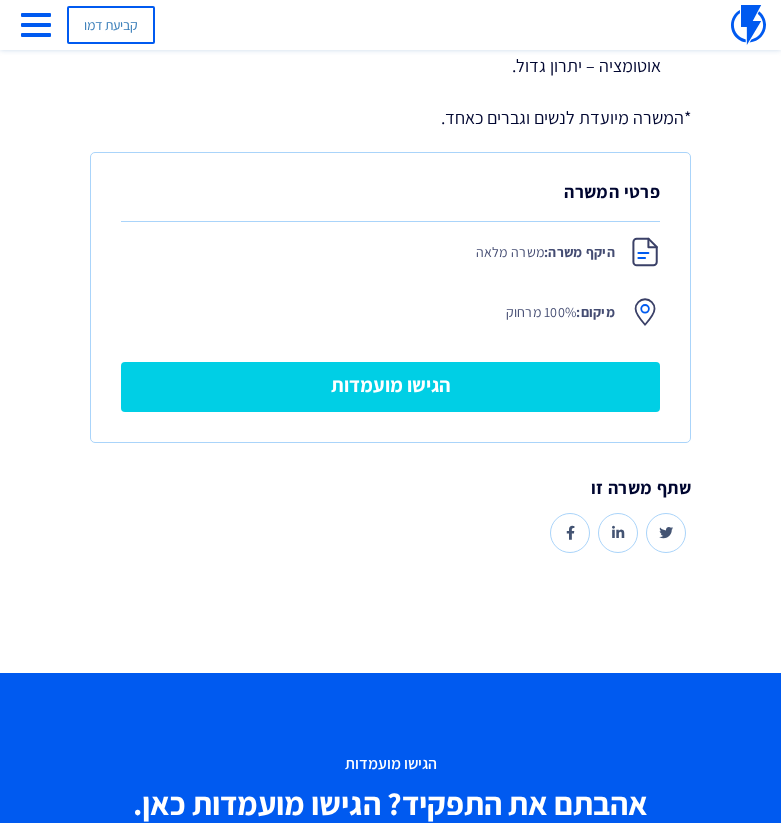 scroll, scrollTop: 891, scrollLeft: 0, axis: vertical 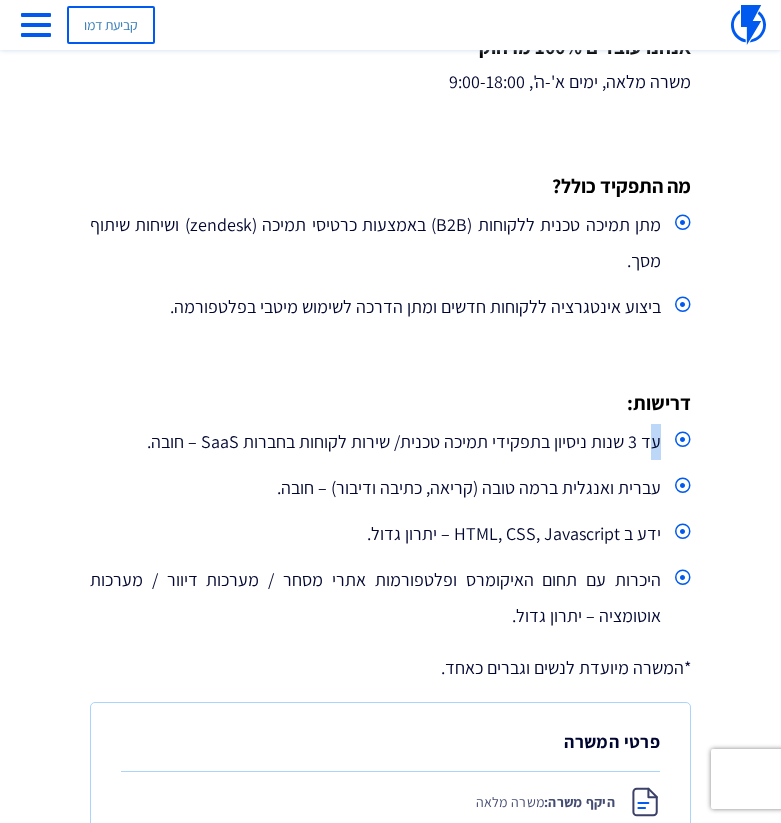 drag, startPoint x: 662, startPoint y: 440, endPoint x: 651, endPoint y: 440, distance: 11 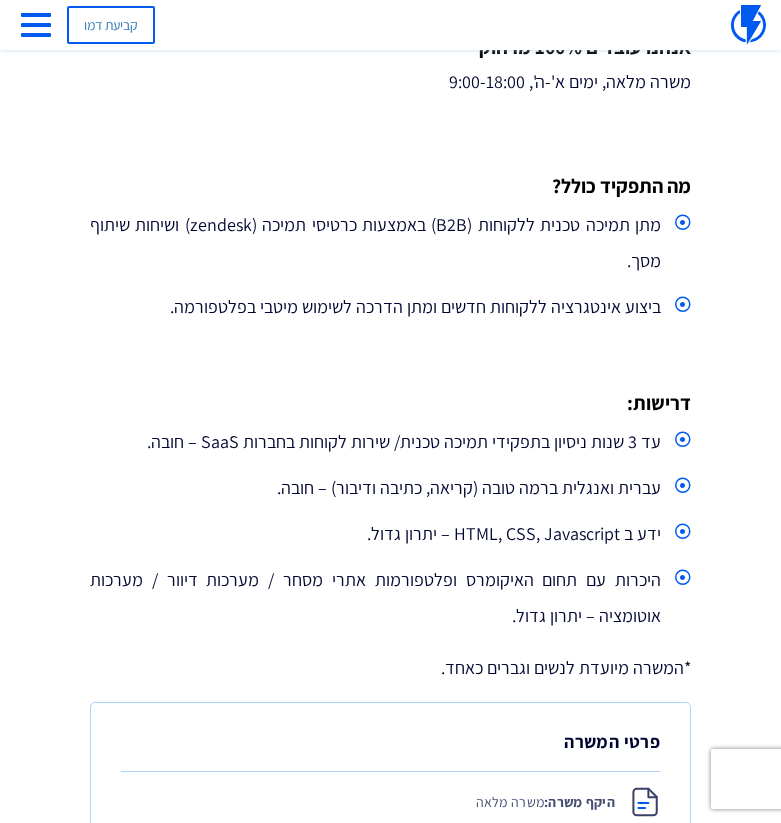 click on "דרישות:" at bounding box center [390, 403] 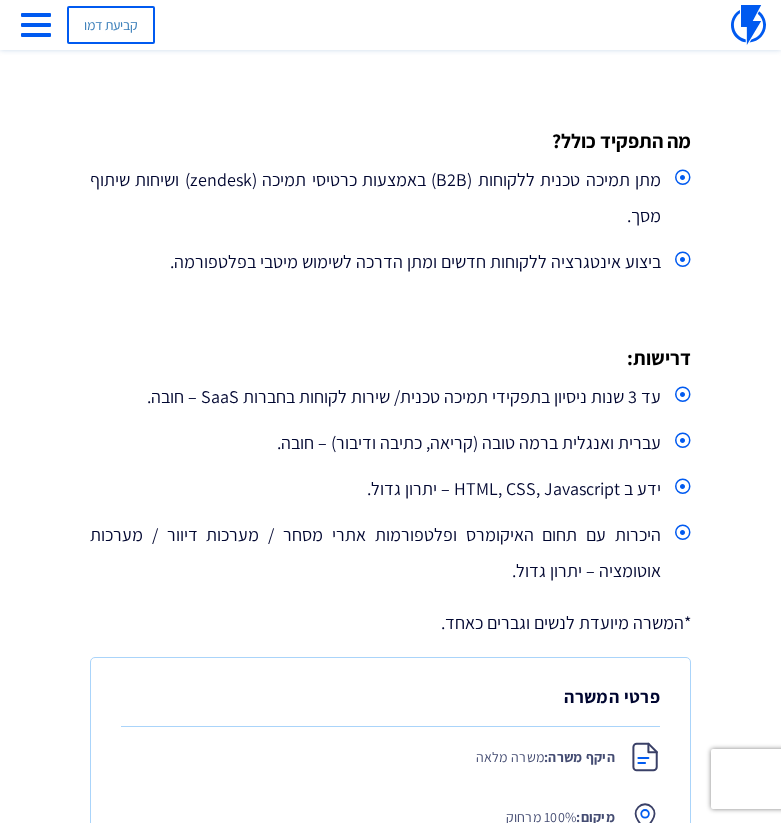 scroll, scrollTop: 0, scrollLeft: 0, axis: both 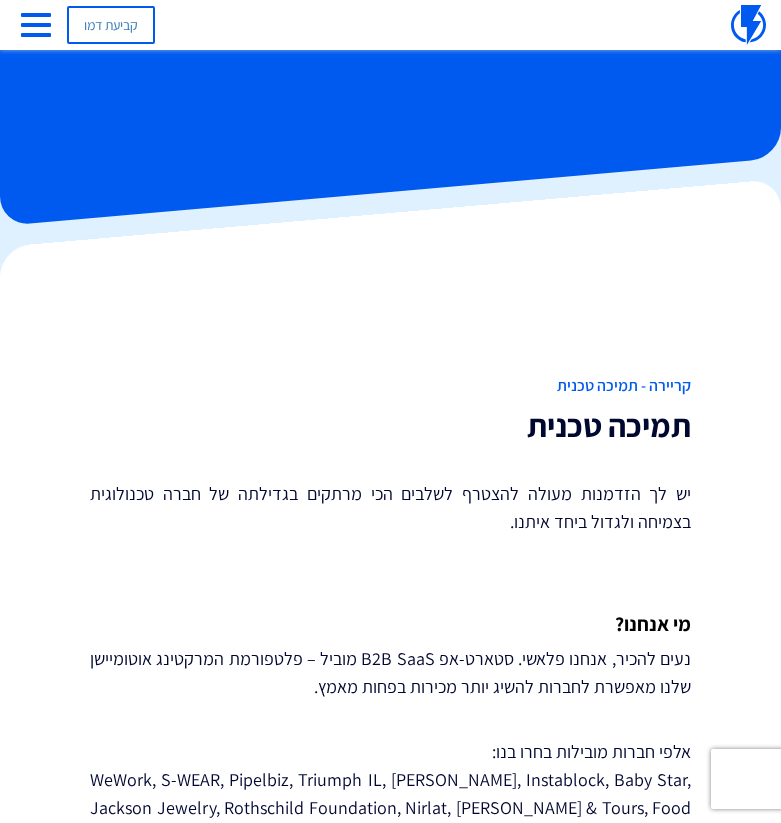 click on "קריירה - תמיכה טכנית" at bounding box center [390, 386] 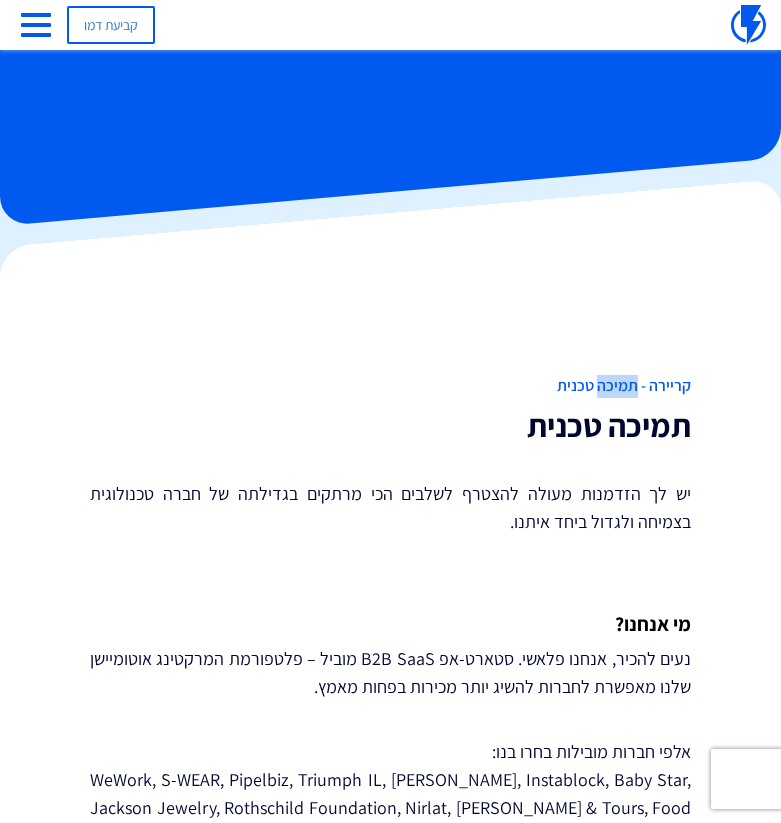 click on "קריירה - תמיכה טכנית" at bounding box center (390, 386) 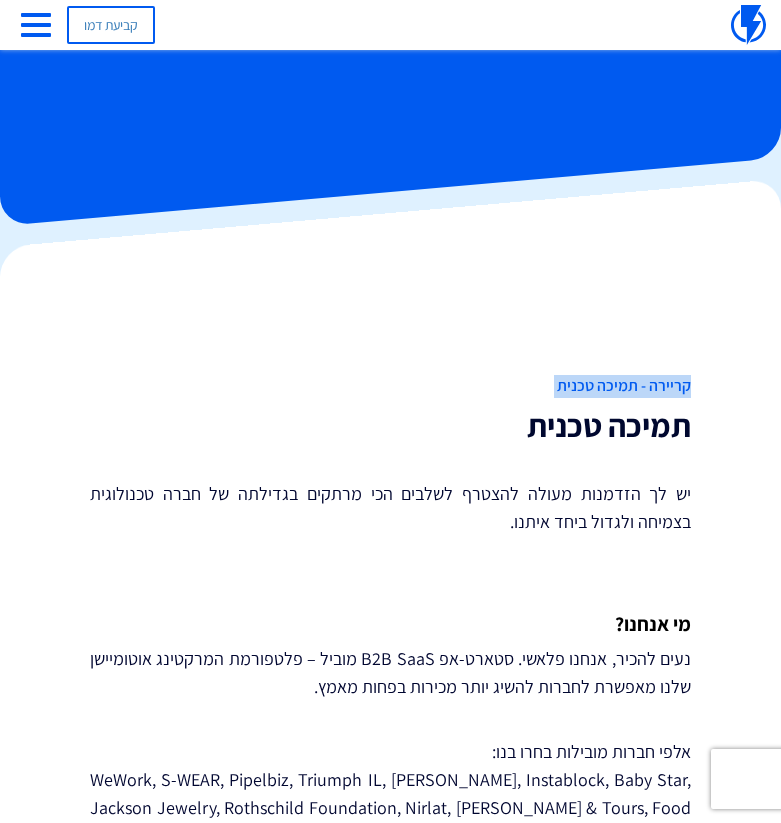 click on "קריירה - תמיכה טכנית" at bounding box center (390, 386) 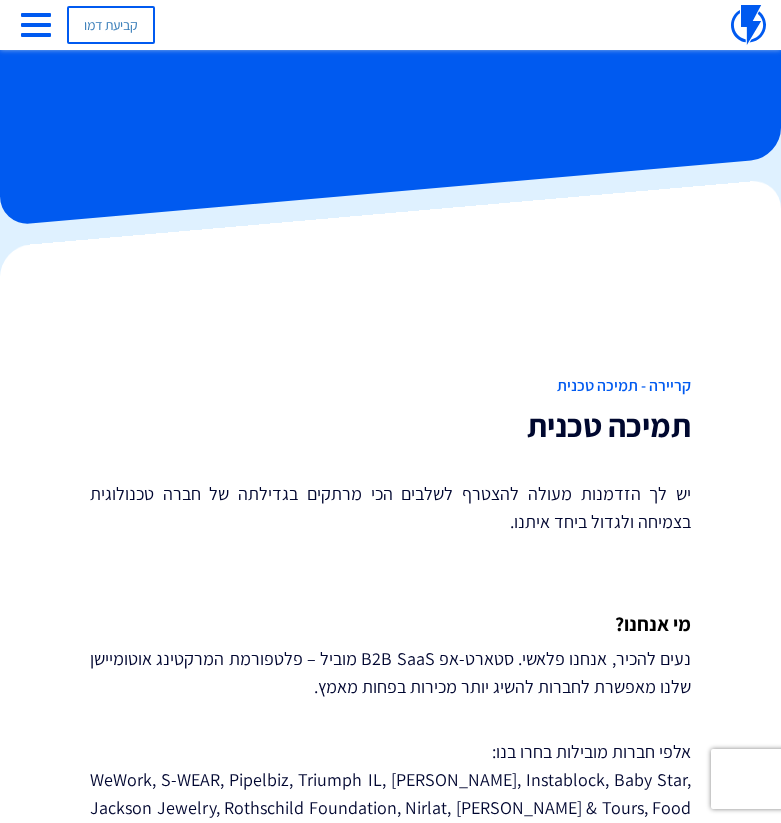 click on "יש לך הזדמנות מעולה להצטרף לשלבים הכי מרתקים בגדילתה של חברה טכנולוגית בצמיחה ולגדול ביחד איתנו." at bounding box center (390, 508) 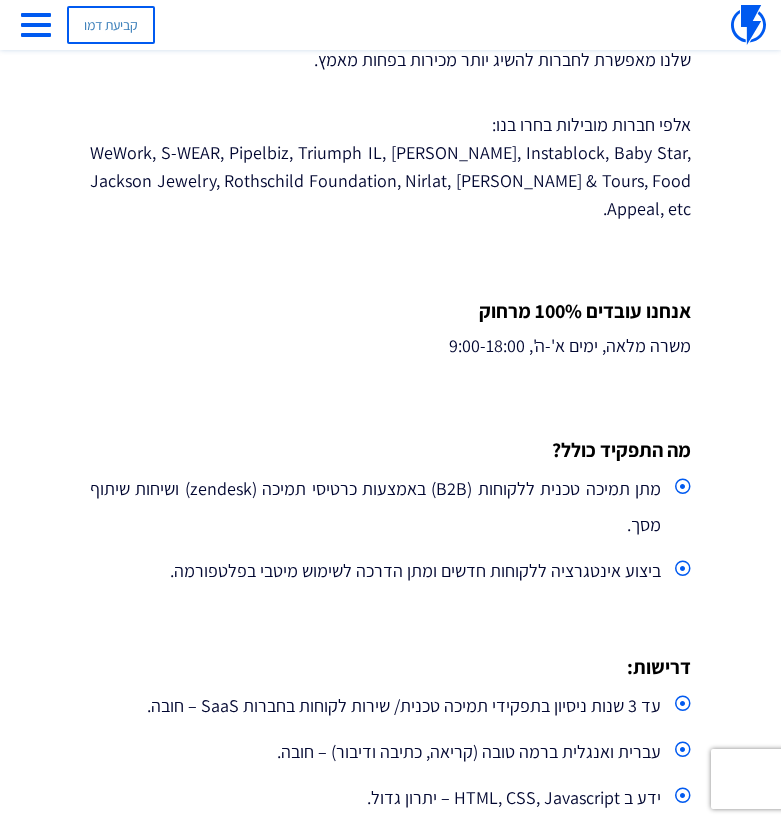 scroll, scrollTop: 631, scrollLeft: 0, axis: vertical 